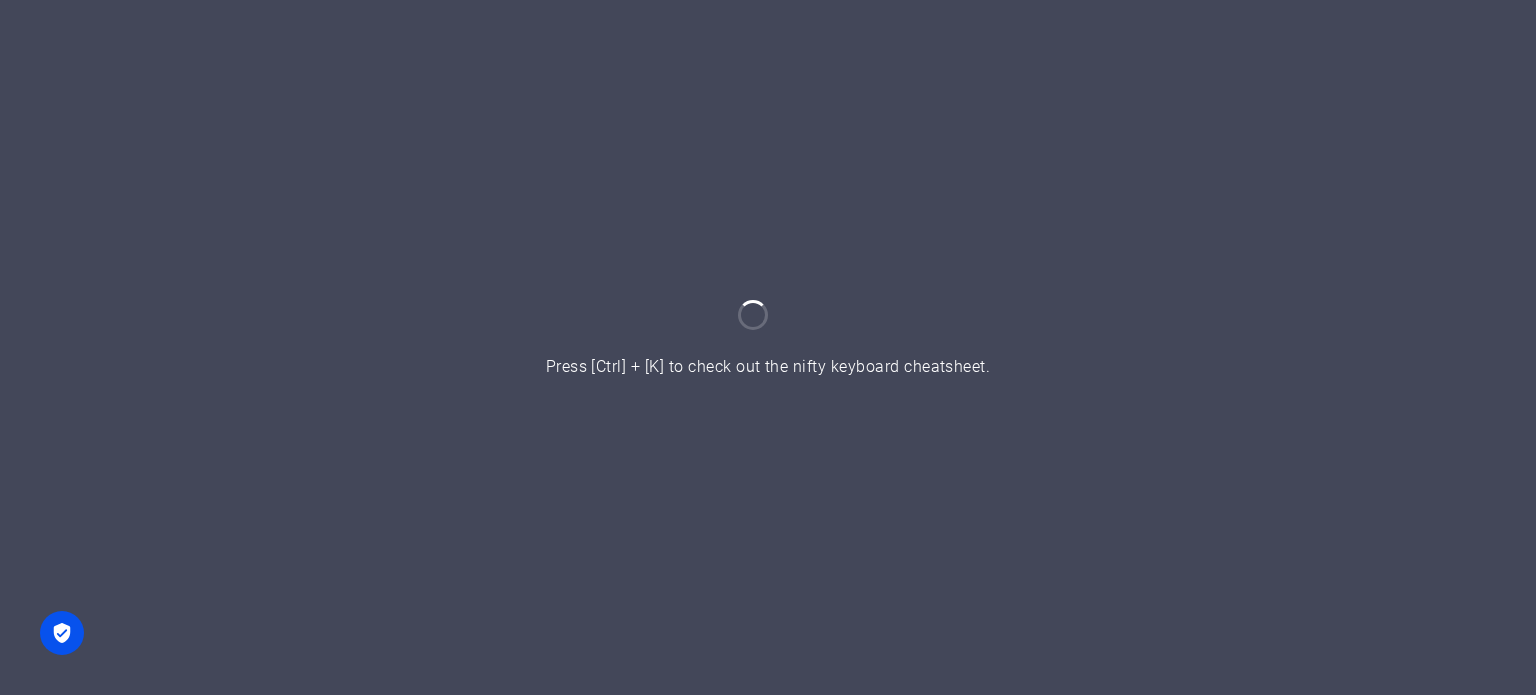 scroll, scrollTop: 0, scrollLeft: 0, axis: both 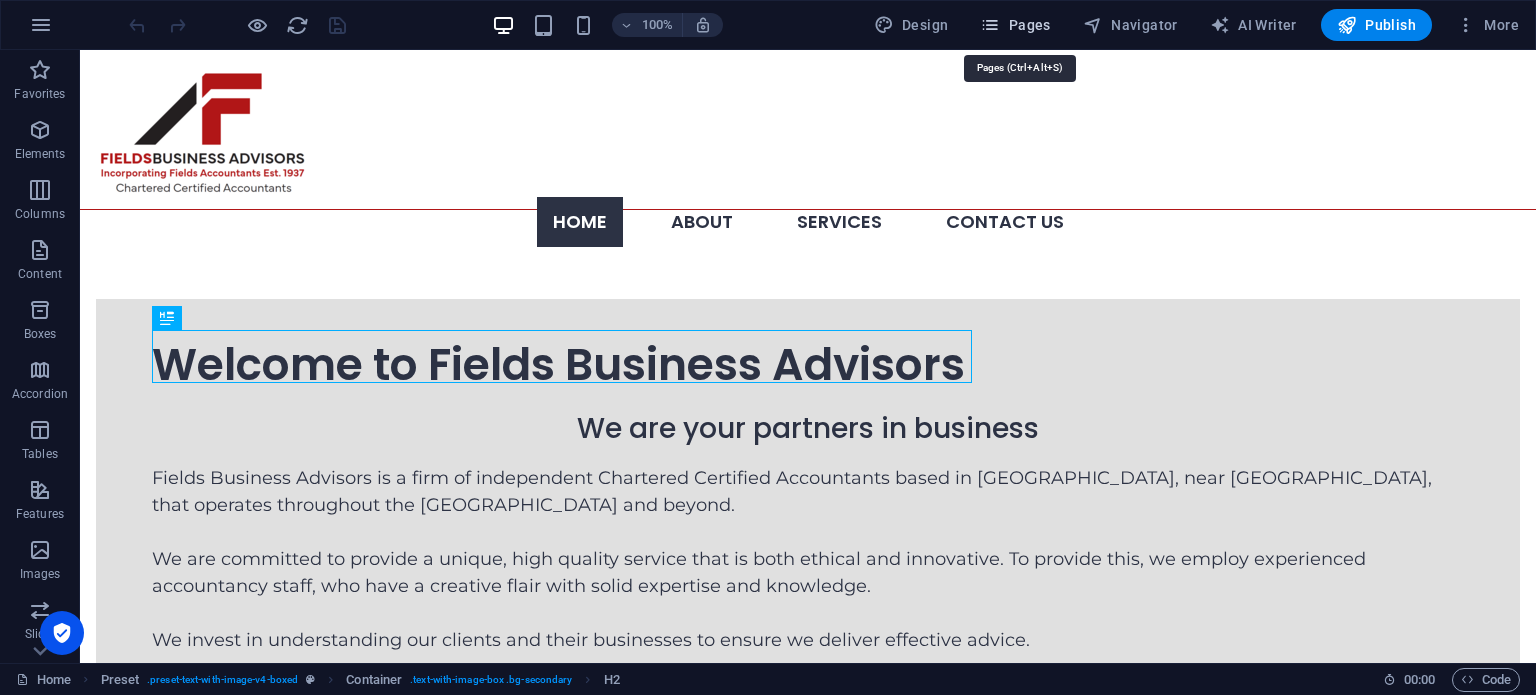 click on "Pages" at bounding box center [1015, 25] 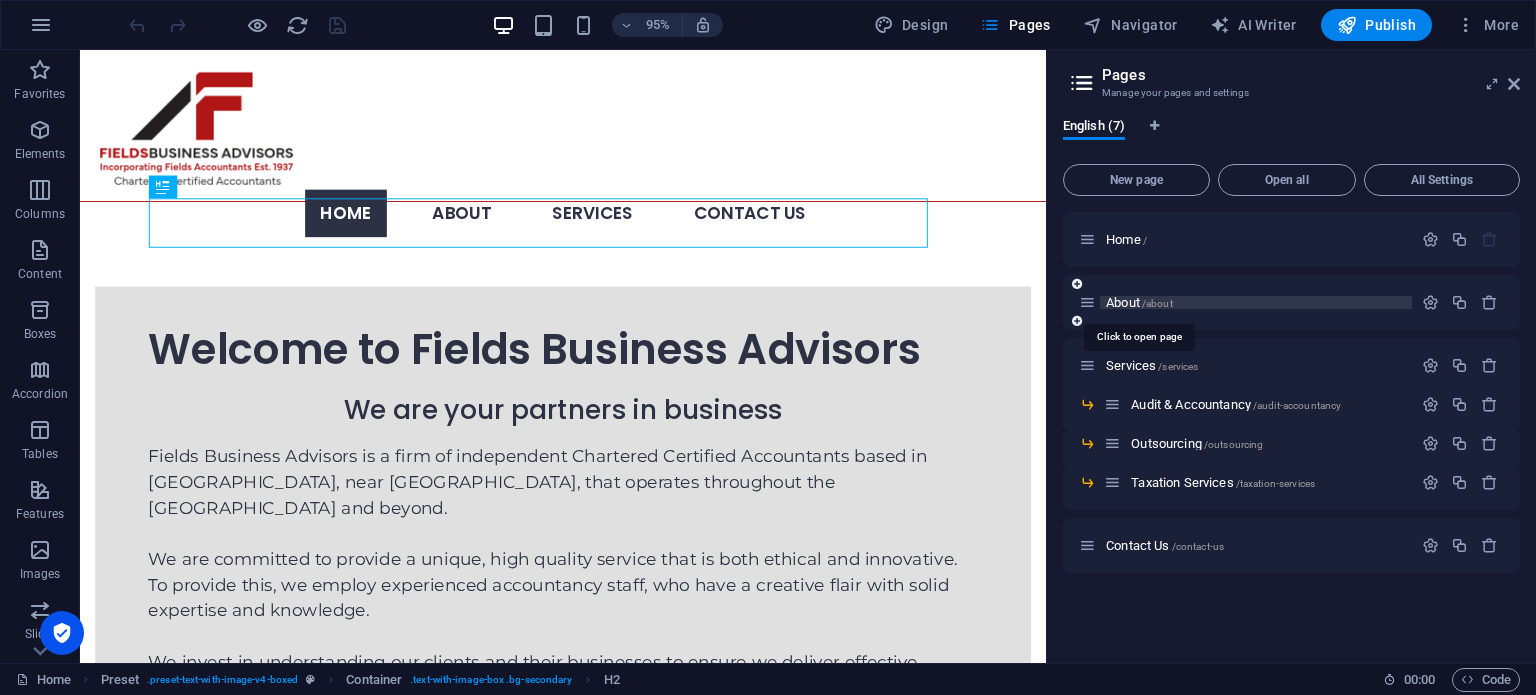 click on "About /about" at bounding box center (1139, 302) 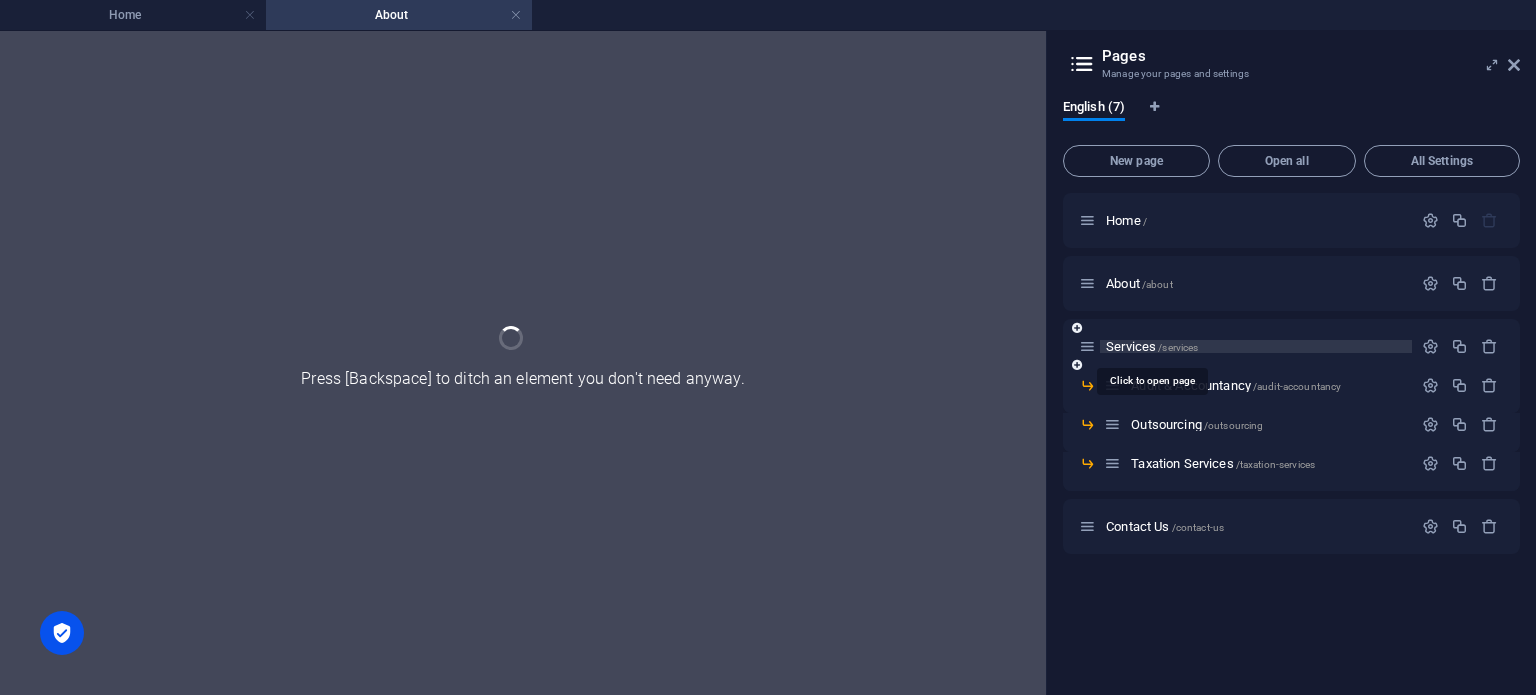 click on "About /about" at bounding box center (1291, 283) 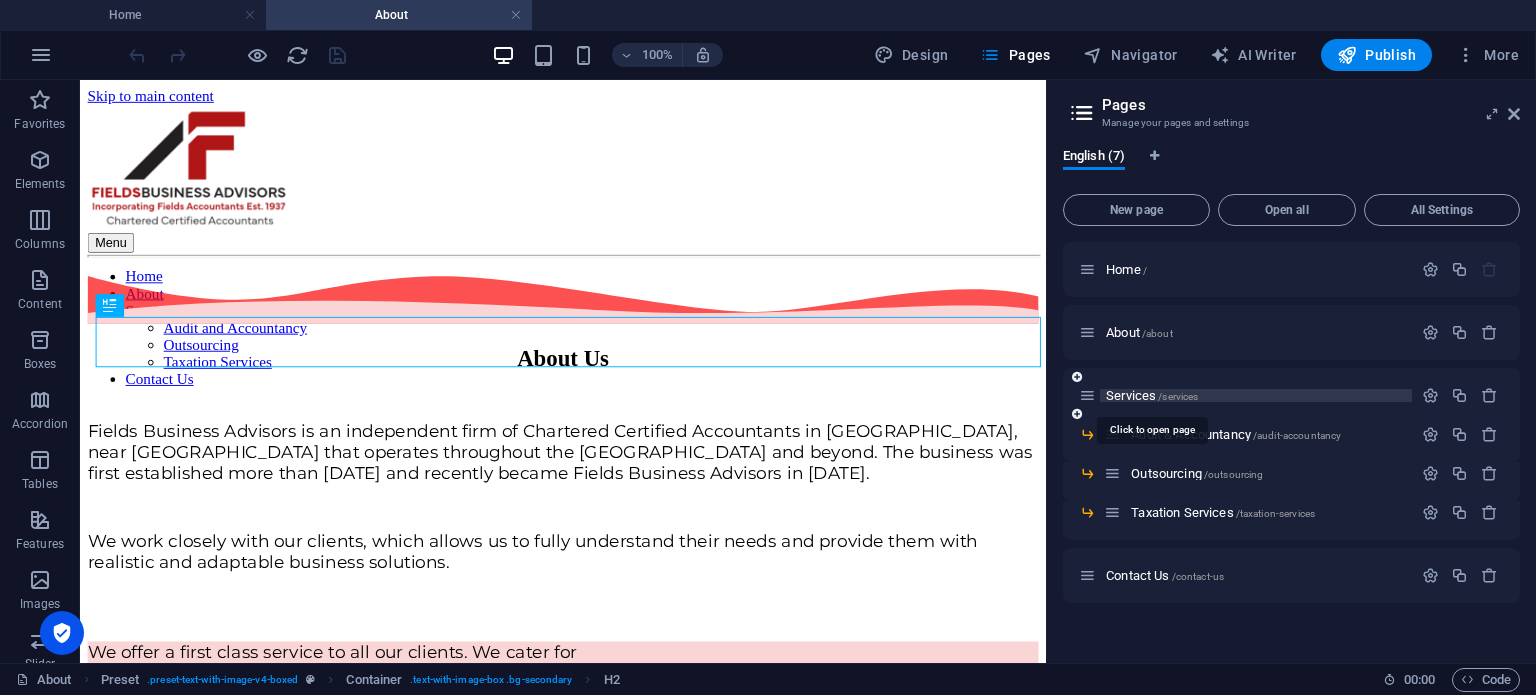 scroll, scrollTop: 0, scrollLeft: 0, axis: both 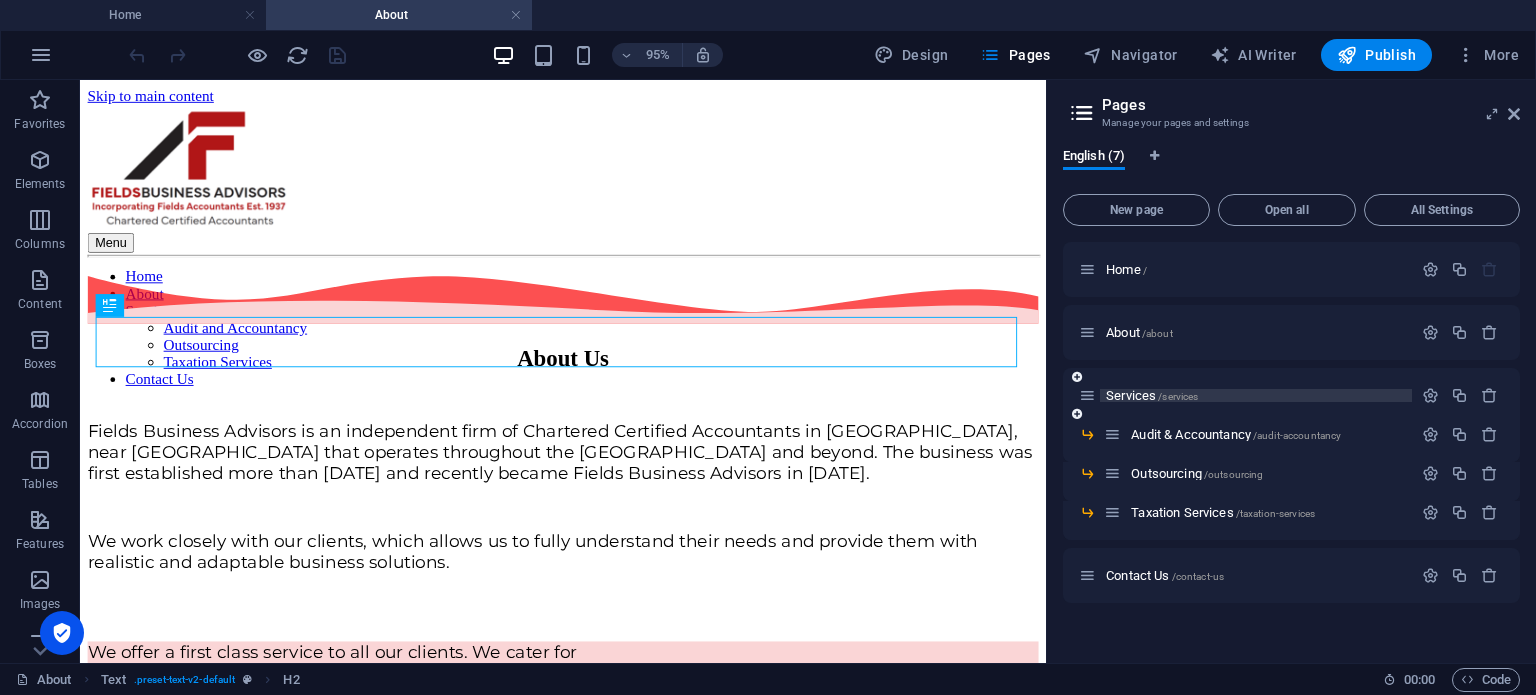 click on "Services /services" at bounding box center (1152, 395) 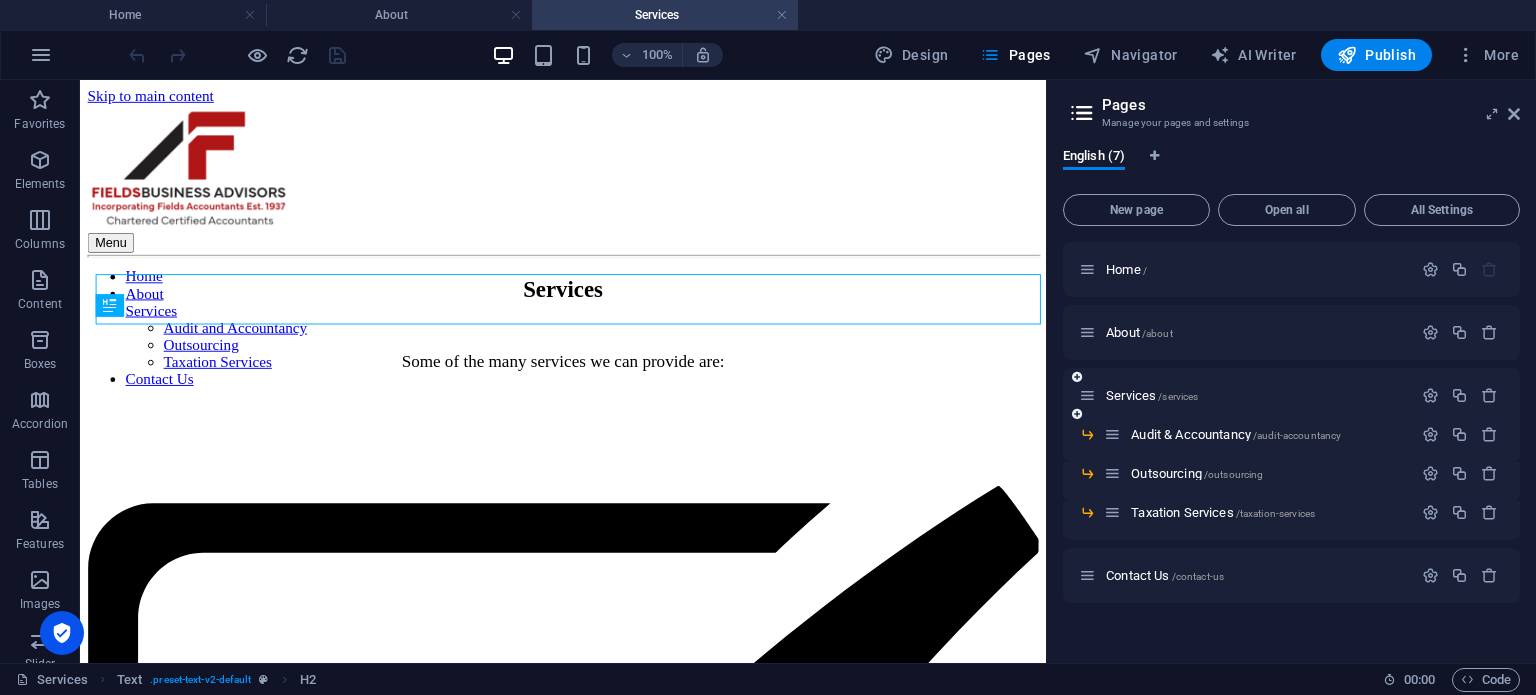 scroll, scrollTop: 0, scrollLeft: 0, axis: both 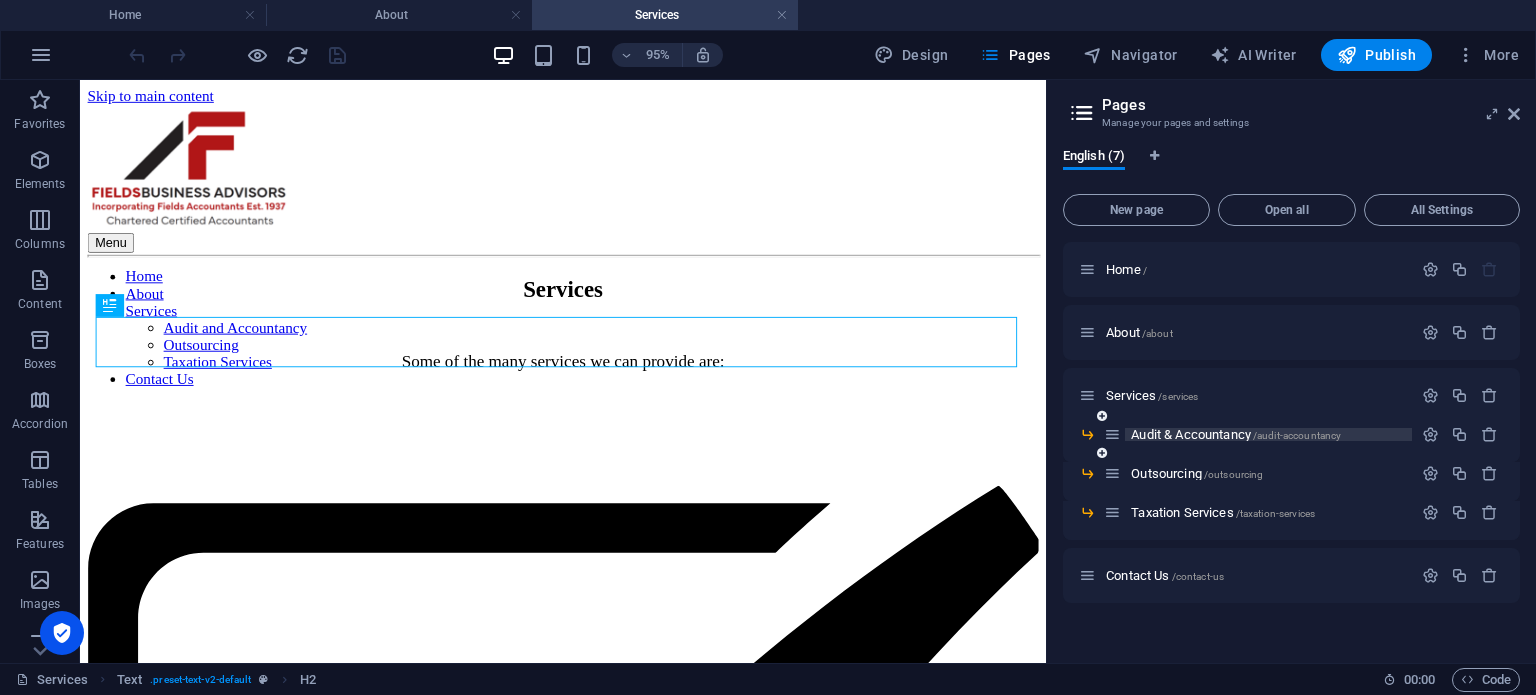 click on "Audit & Accountancy /audit-accountancy" at bounding box center [1236, 434] 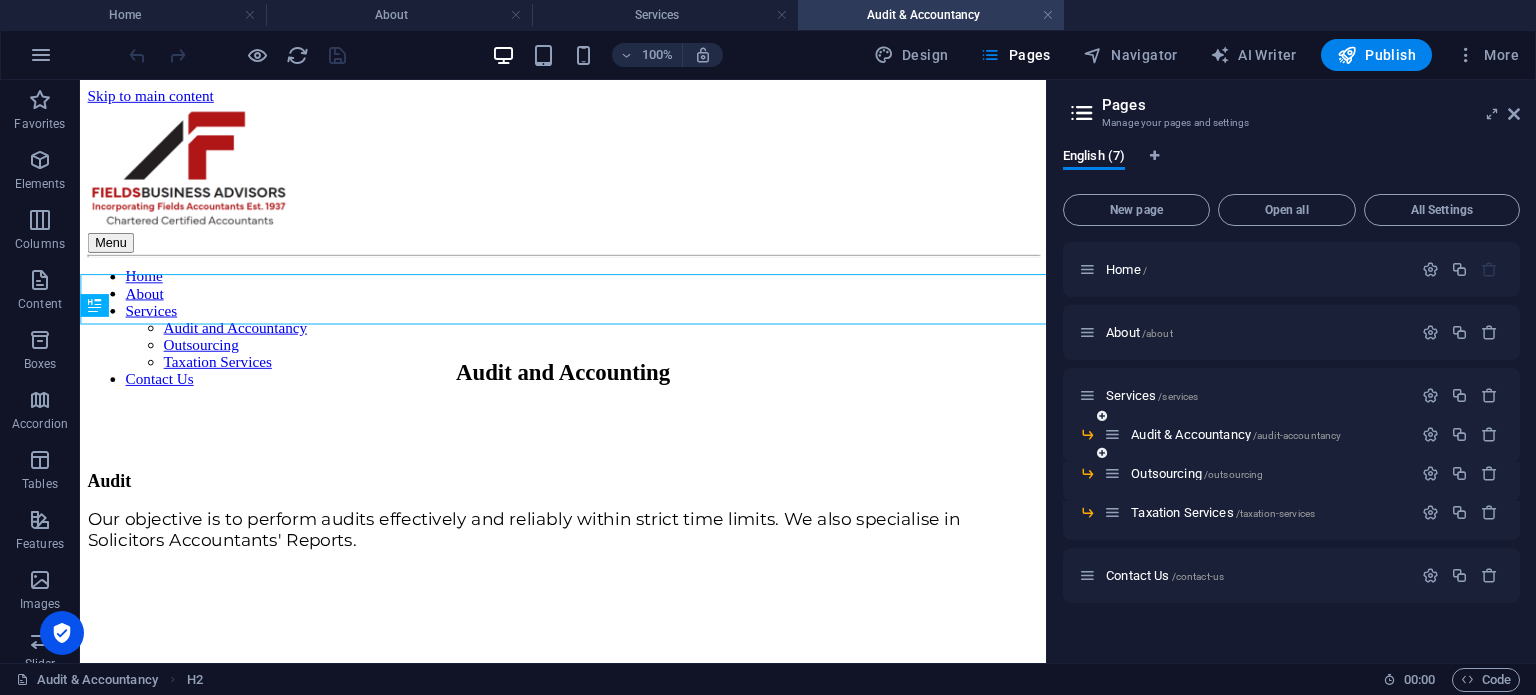 scroll, scrollTop: 0, scrollLeft: 0, axis: both 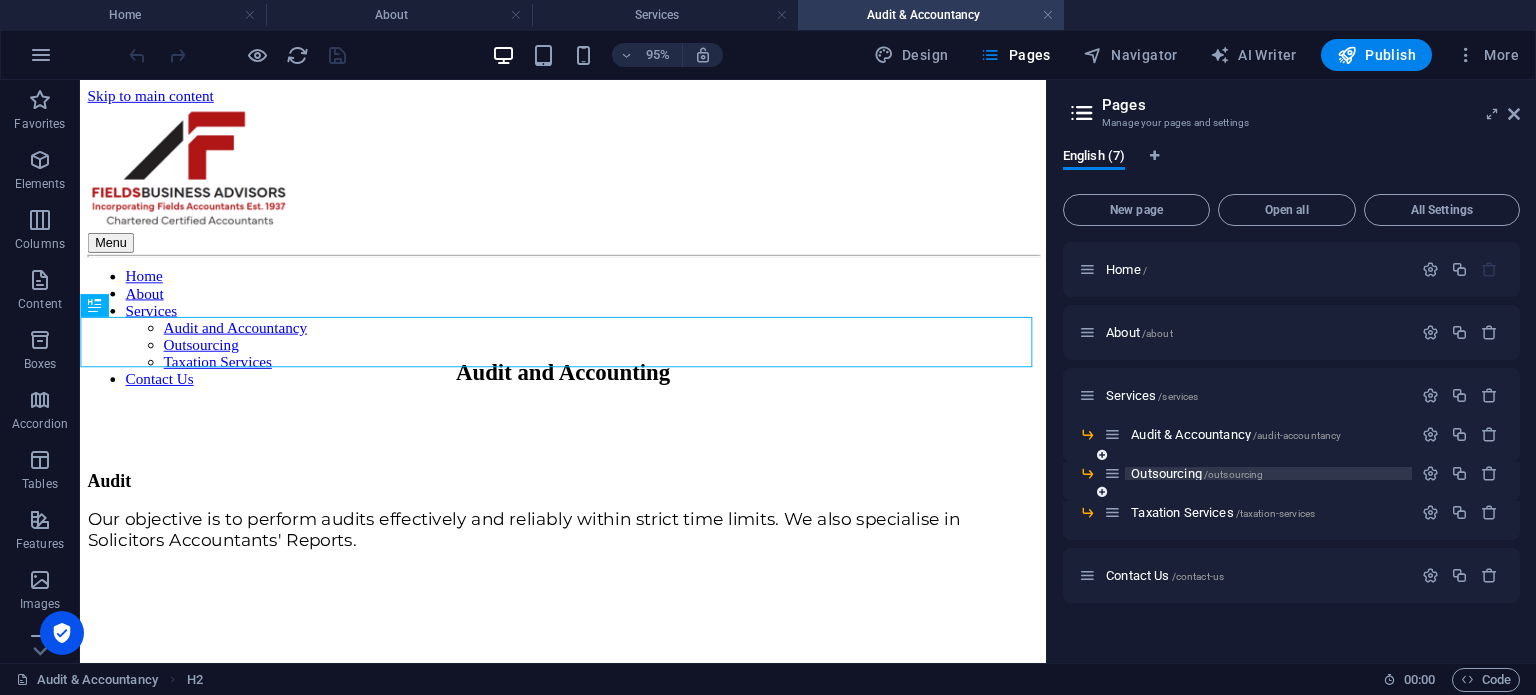 click on "Outsourcing /outsourcing" at bounding box center [1197, 473] 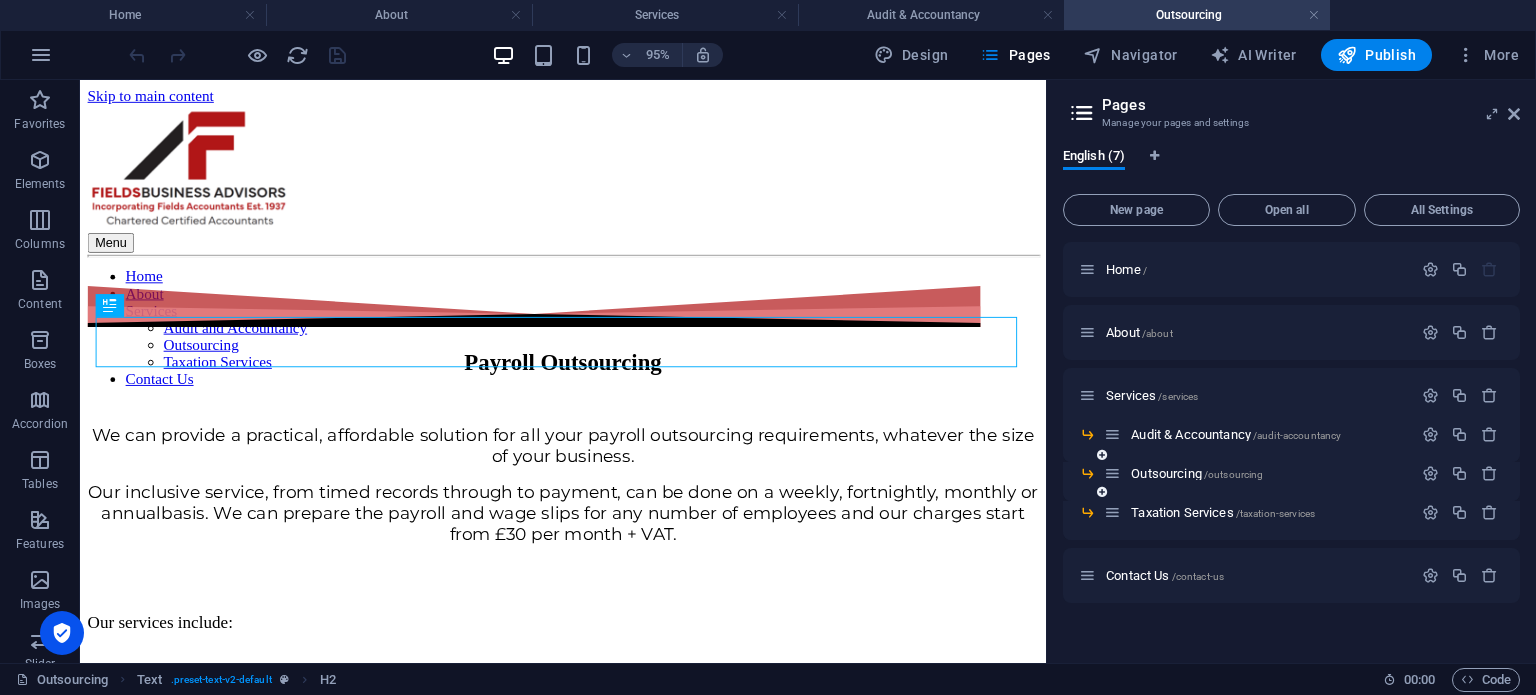 scroll, scrollTop: 0, scrollLeft: 0, axis: both 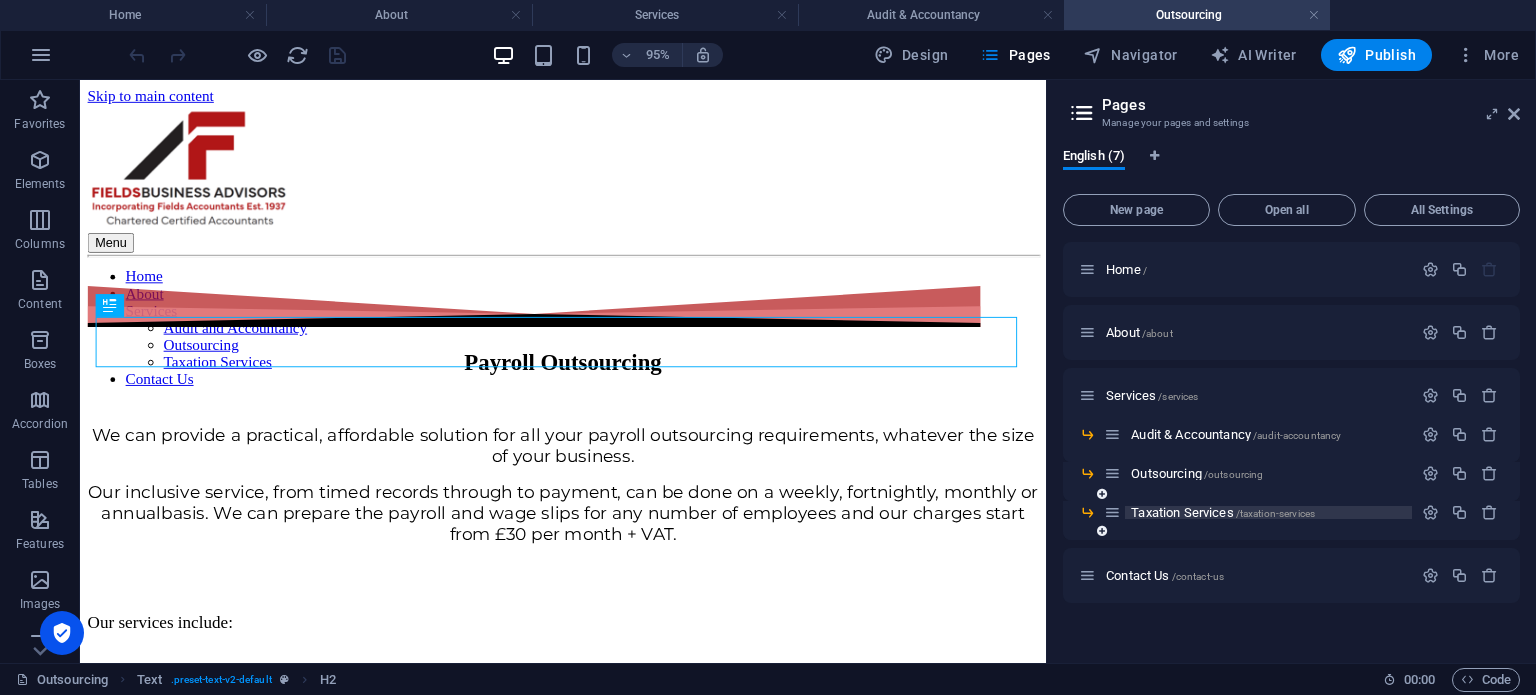click on "Taxation Services /taxation-services" at bounding box center (1223, 512) 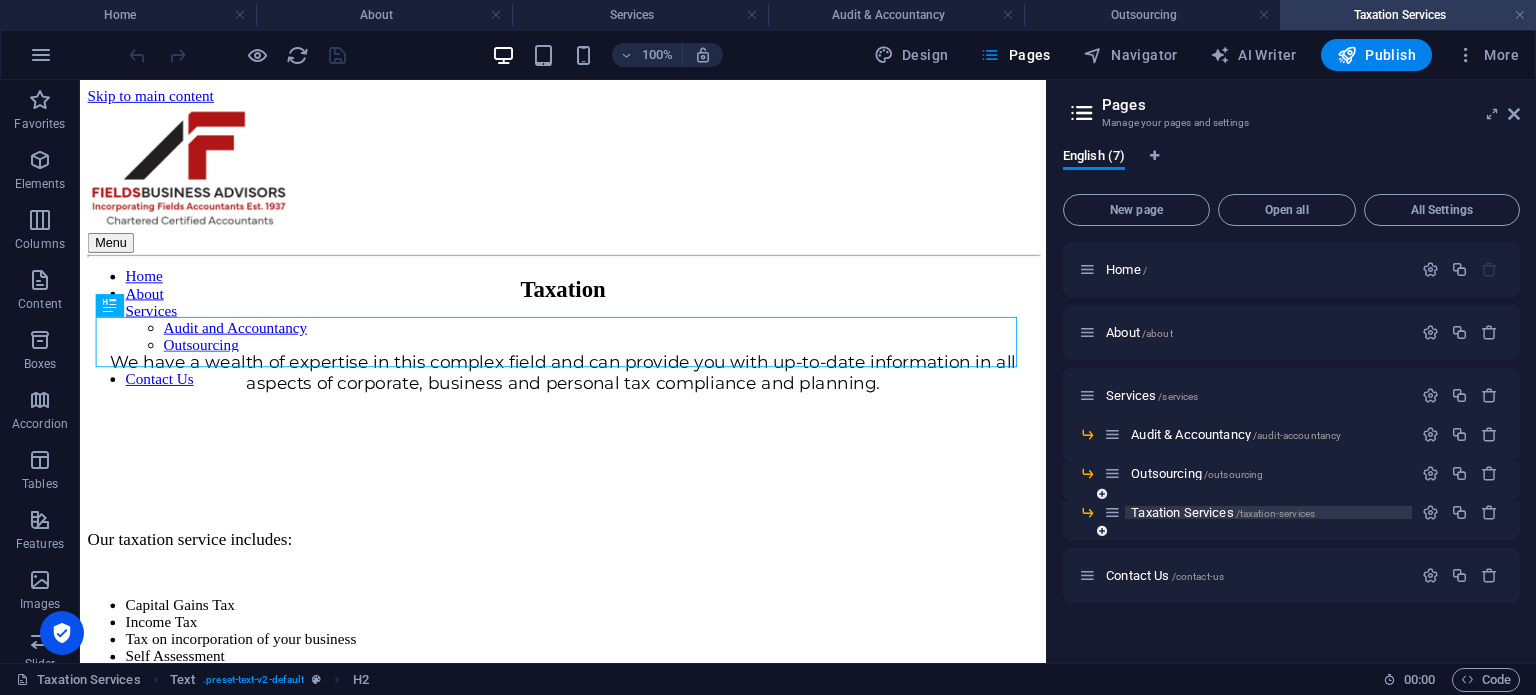 scroll, scrollTop: 0, scrollLeft: 0, axis: both 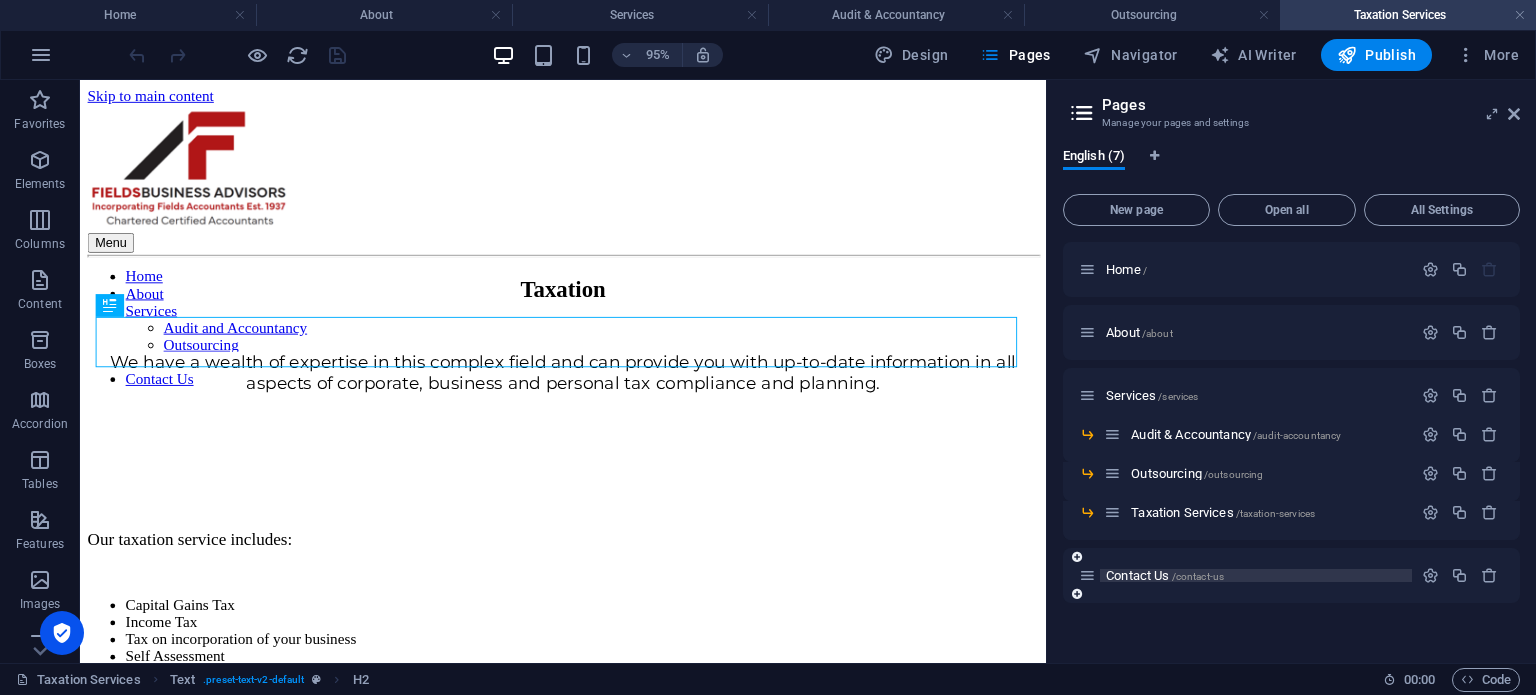 click on "Contact Us /contact-us" at bounding box center [1165, 575] 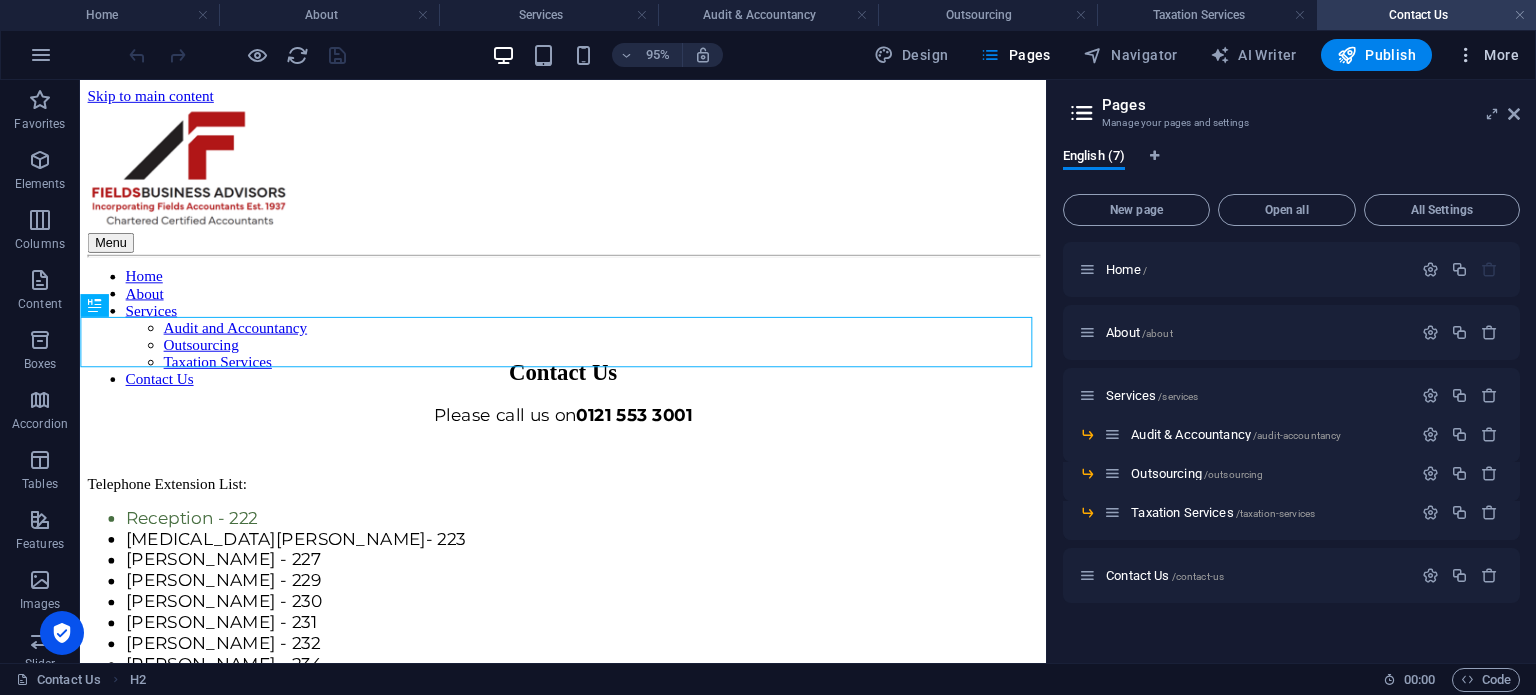 scroll, scrollTop: 0, scrollLeft: 0, axis: both 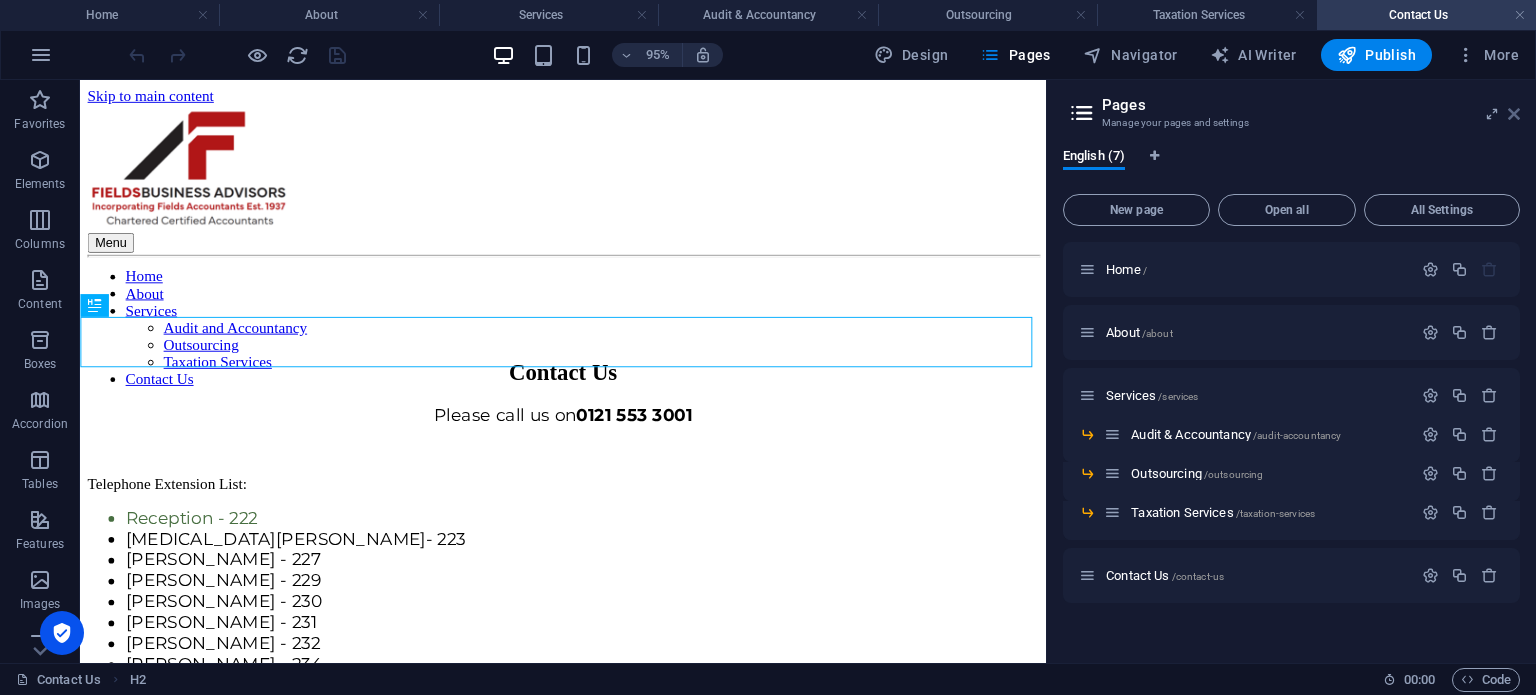 click at bounding box center (1514, 114) 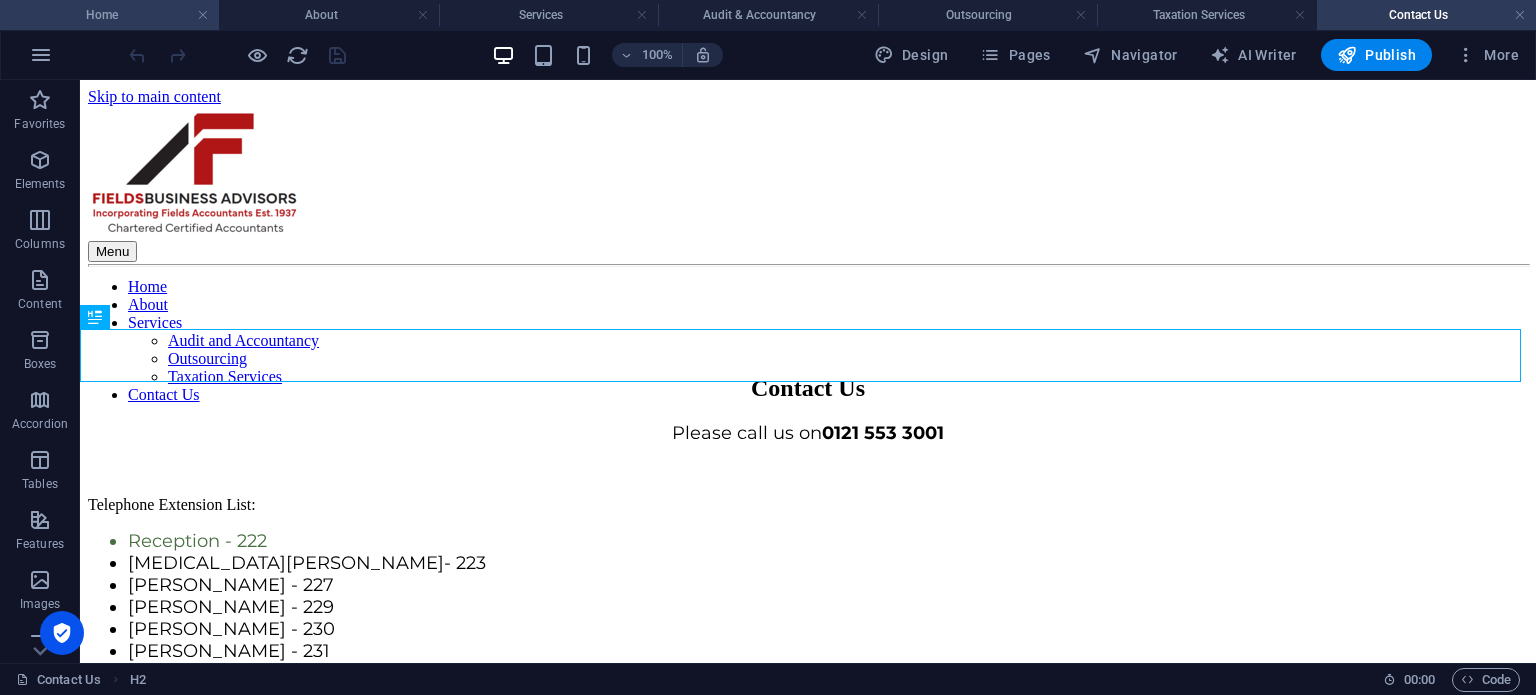 click on "Home" at bounding box center (109, 15) 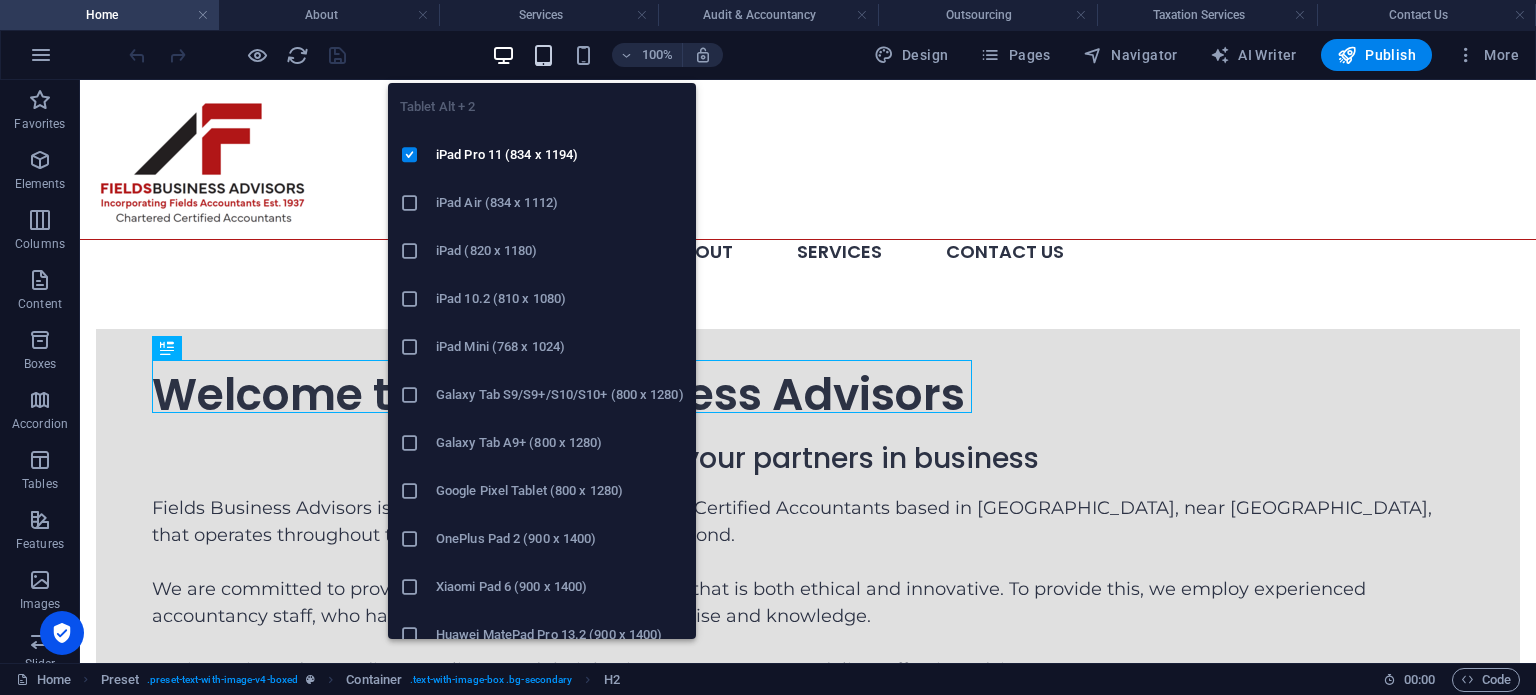 click at bounding box center [543, 55] 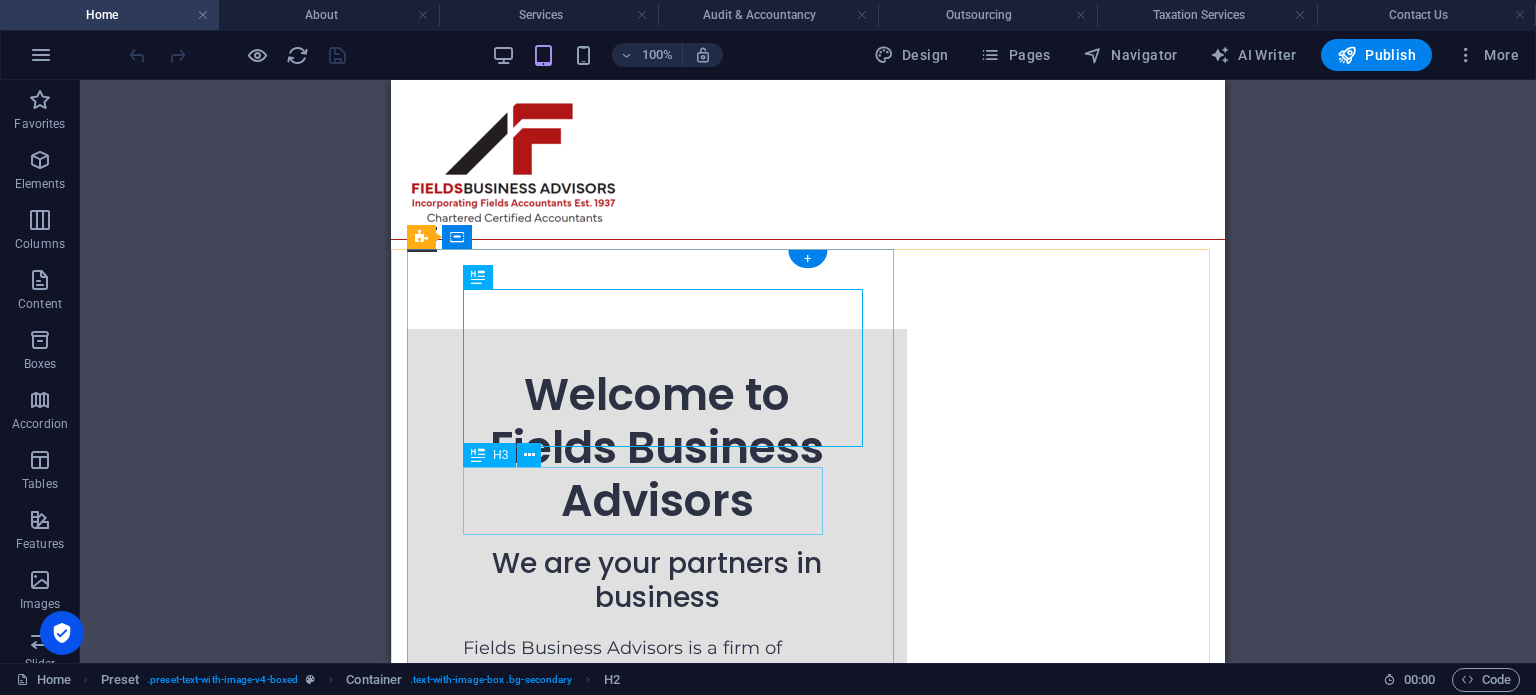 scroll, scrollTop: 212, scrollLeft: 0, axis: vertical 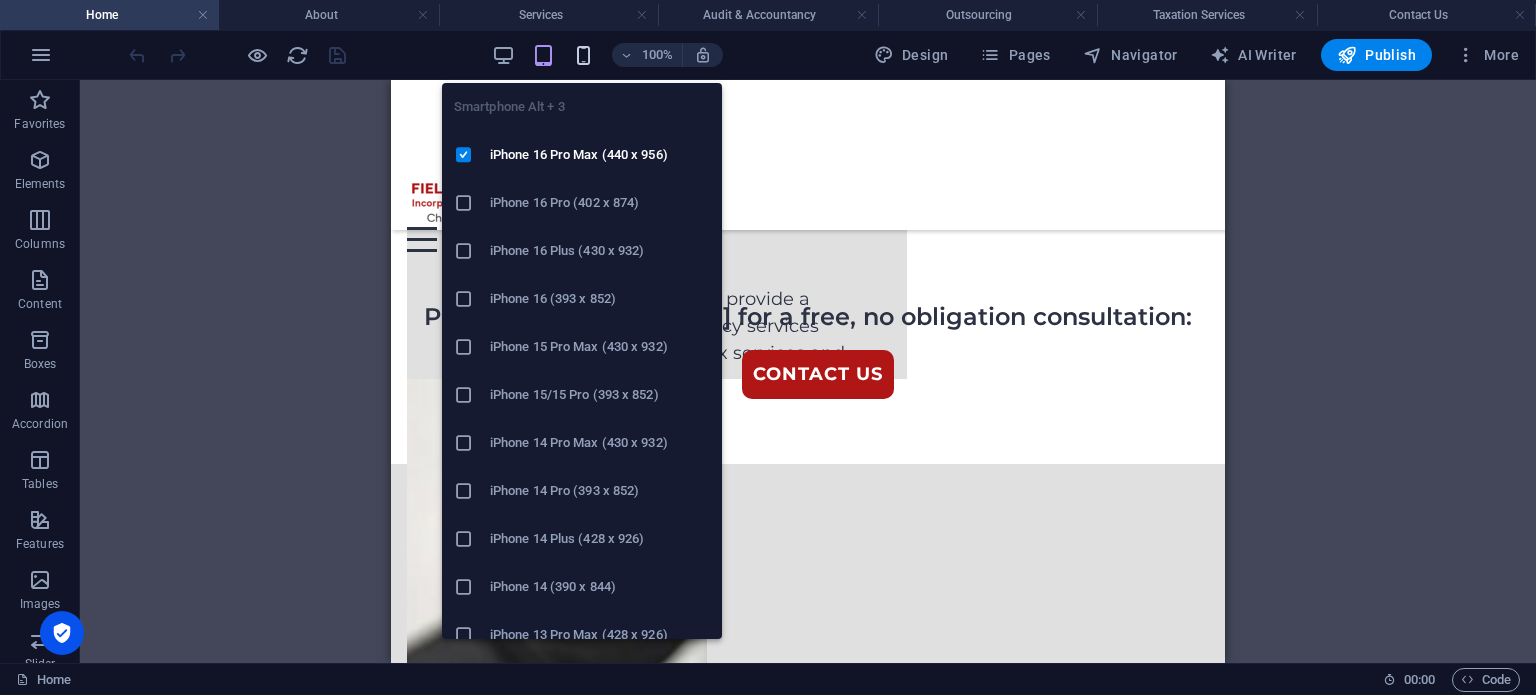 click at bounding box center [583, 55] 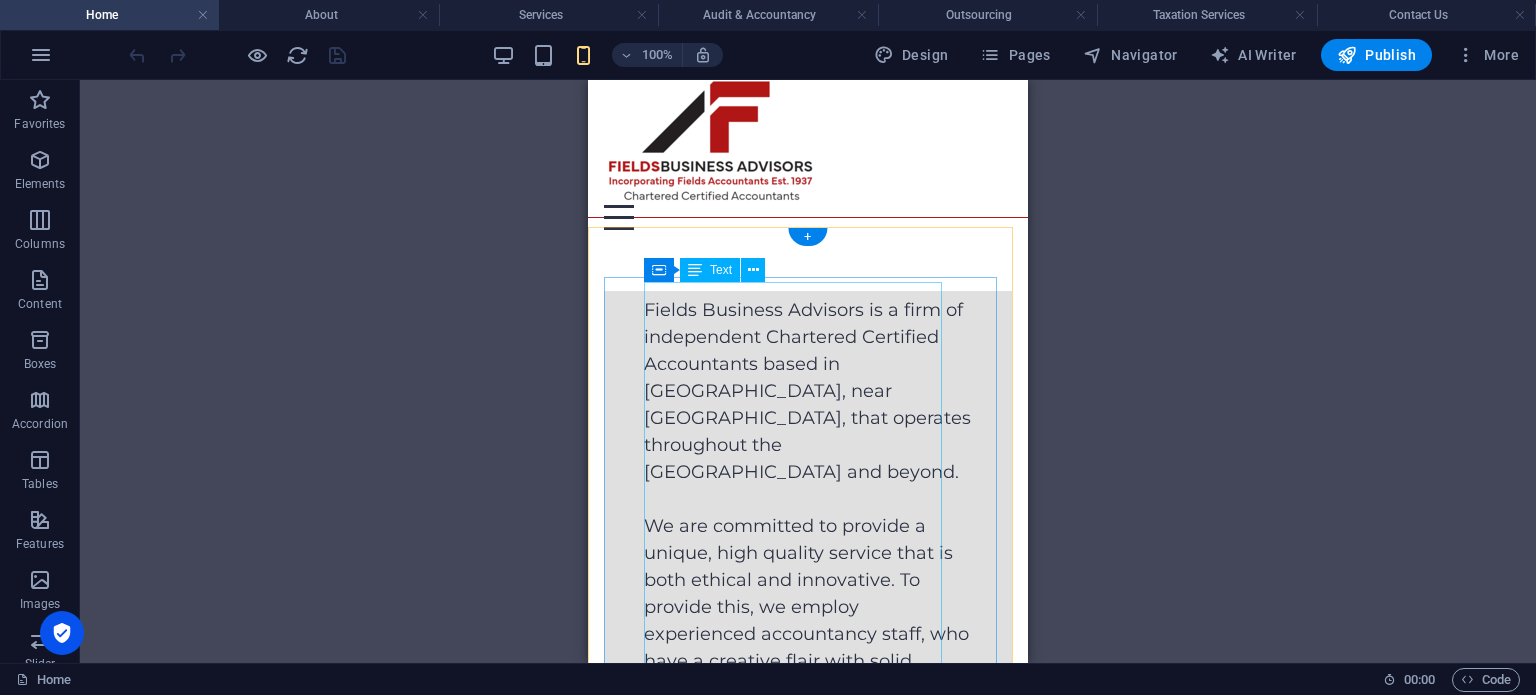 scroll, scrollTop: 21, scrollLeft: 0, axis: vertical 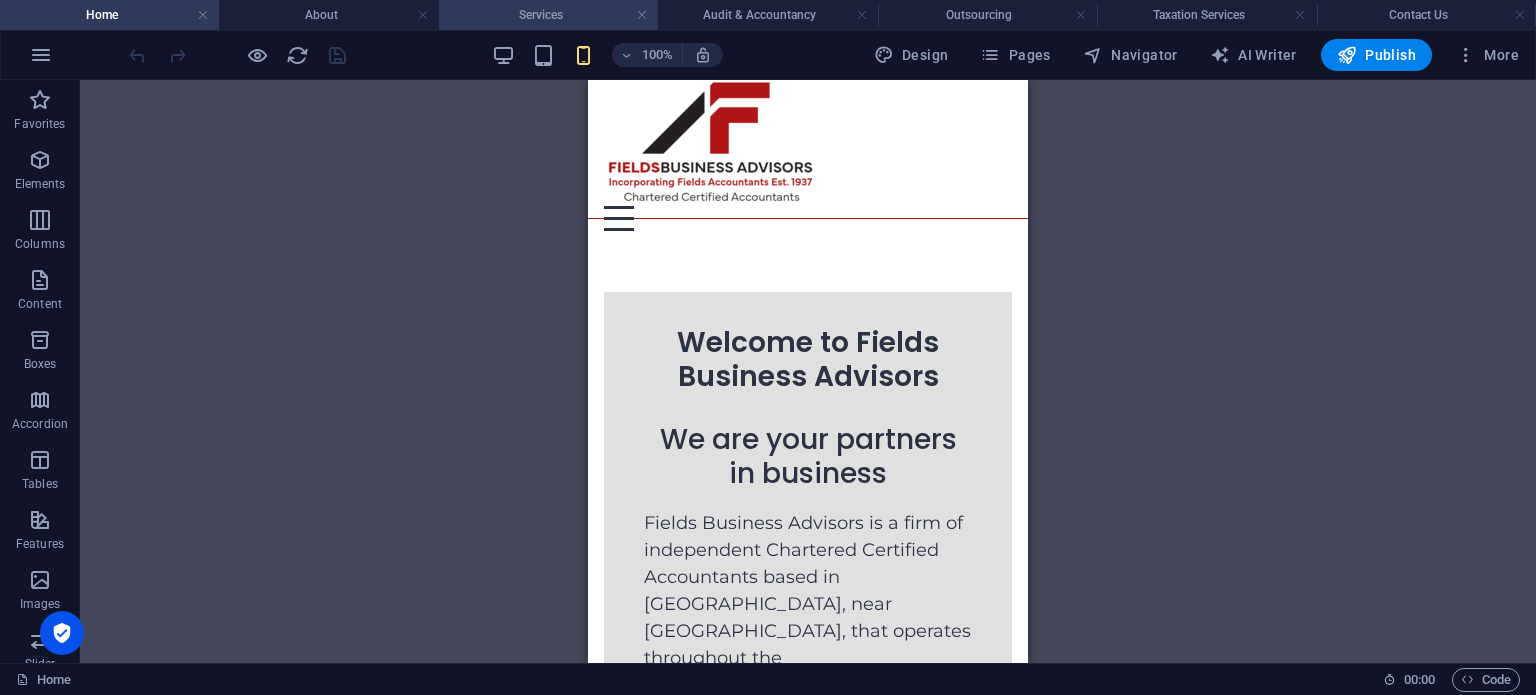 click on "Services" at bounding box center (548, 15) 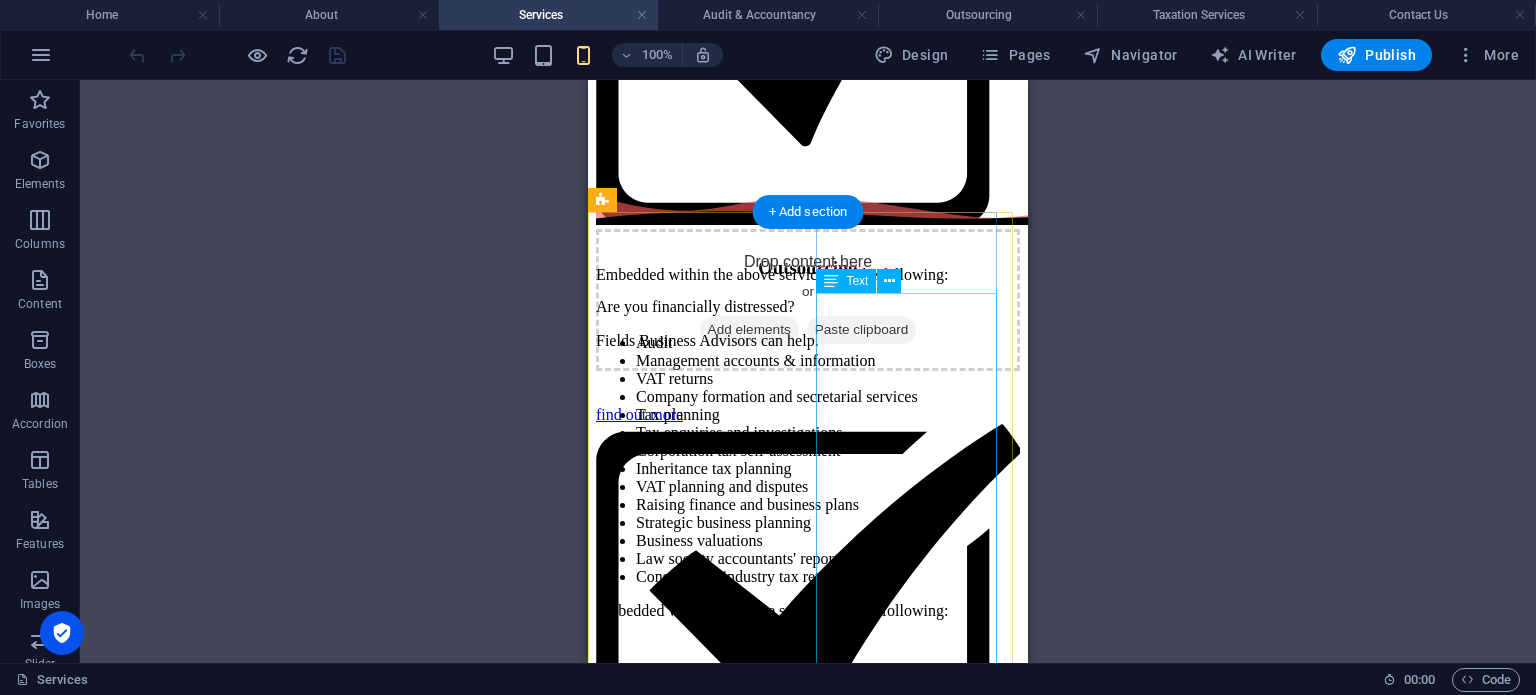 scroll, scrollTop: 1247, scrollLeft: 16, axis: both 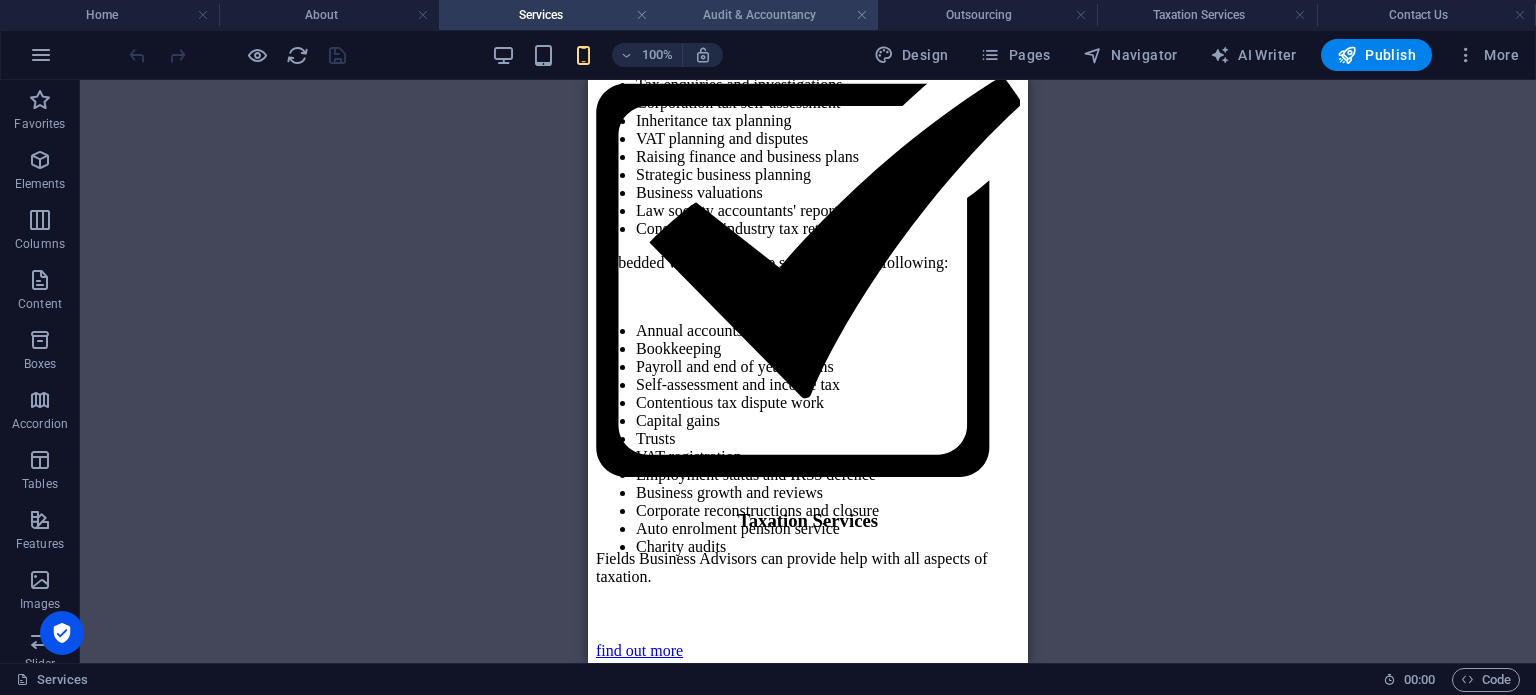 click on "Audit & Accountancy" at bounding box center [767, 15] 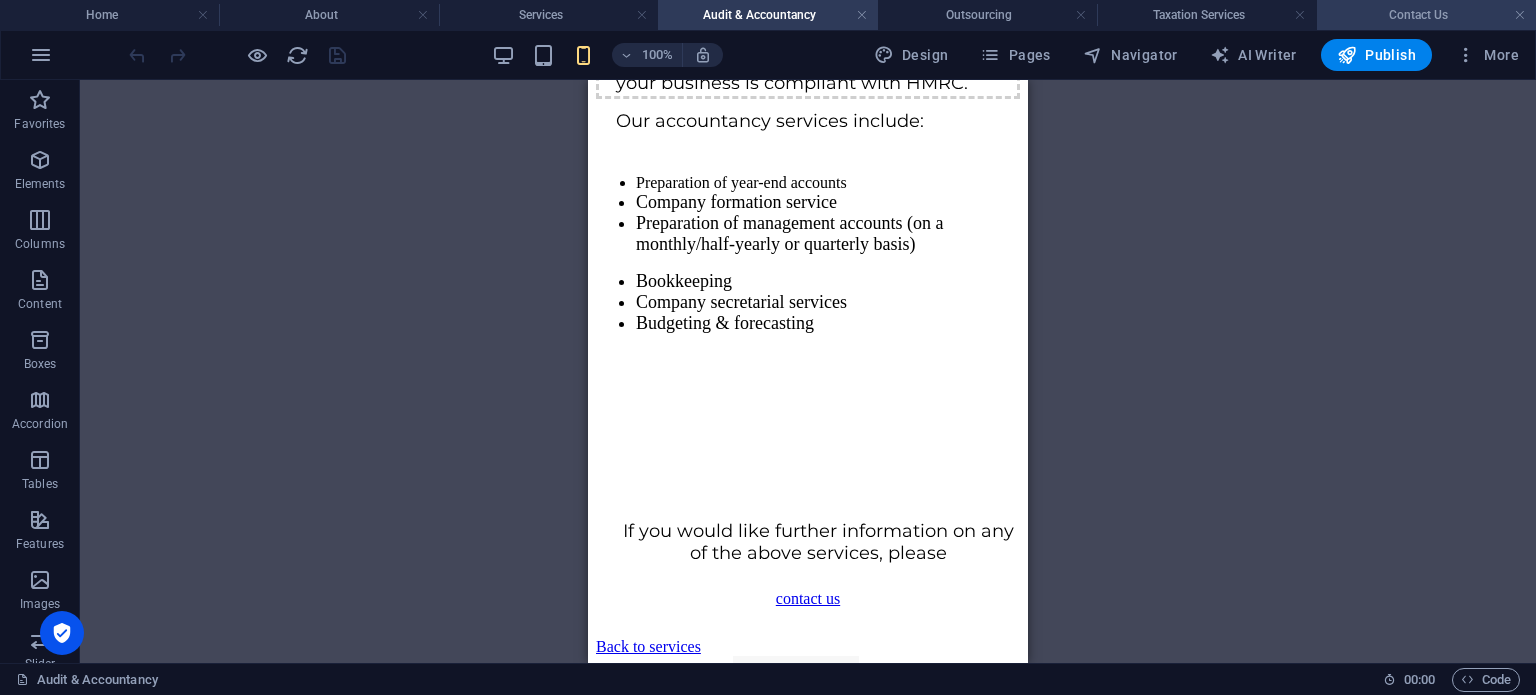 click on "Contact Us" at bounding box center [1426, 15] 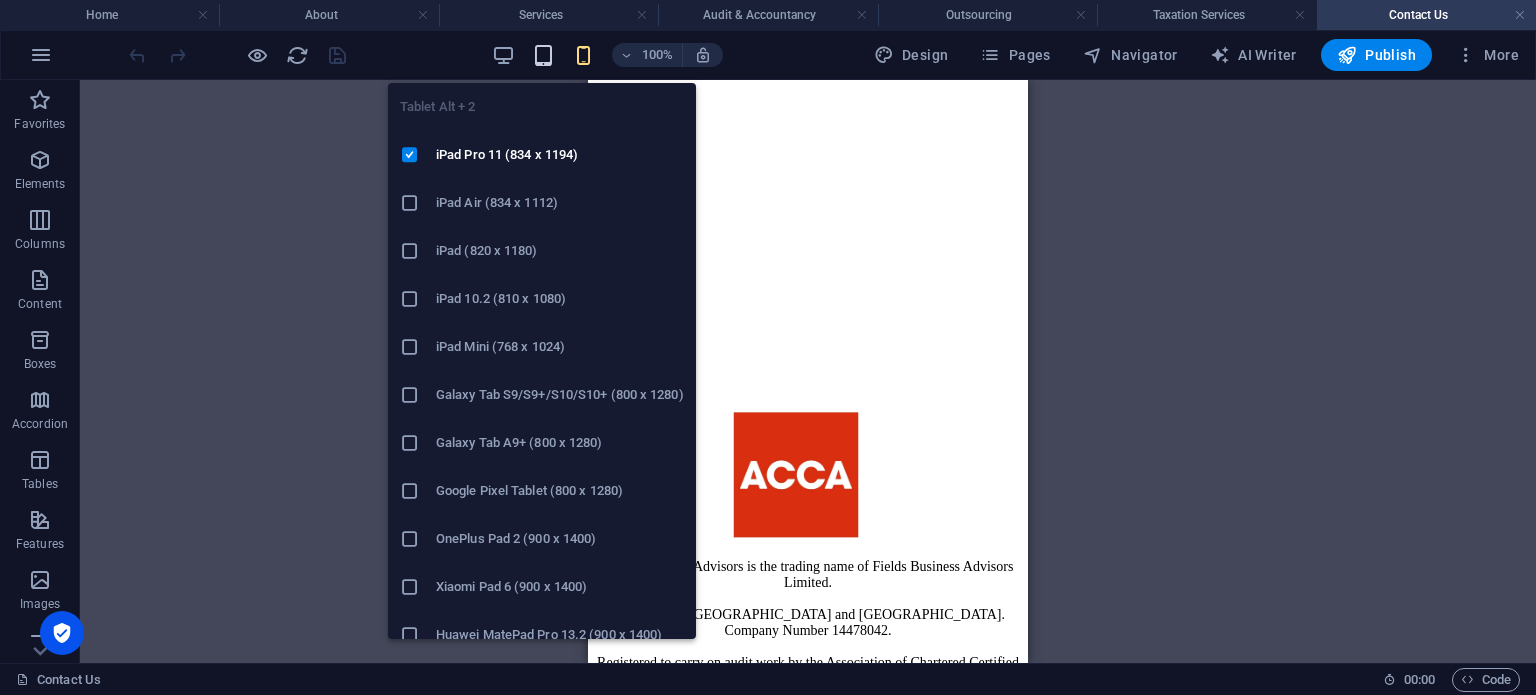 click at bounding box center (543, 55) 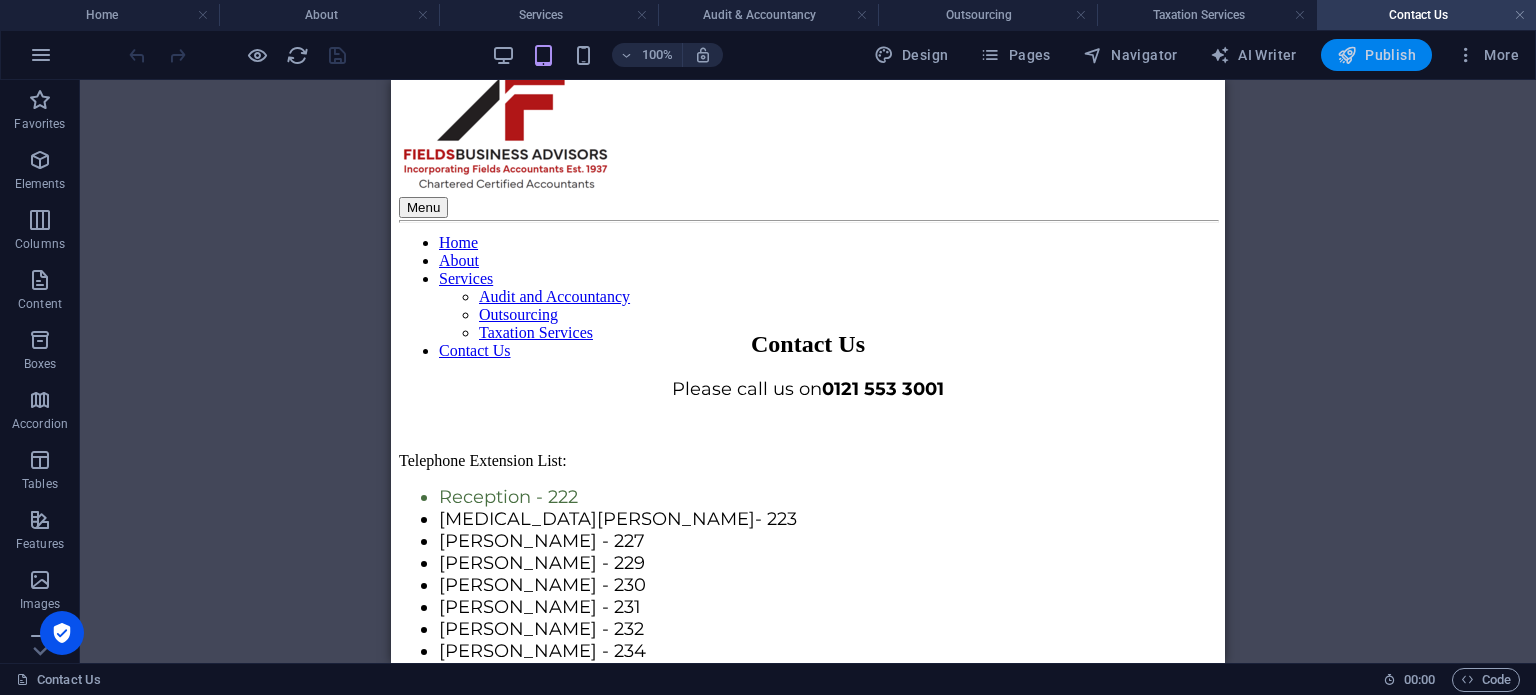 click on "Publish" at bounding box center [1376, 55] 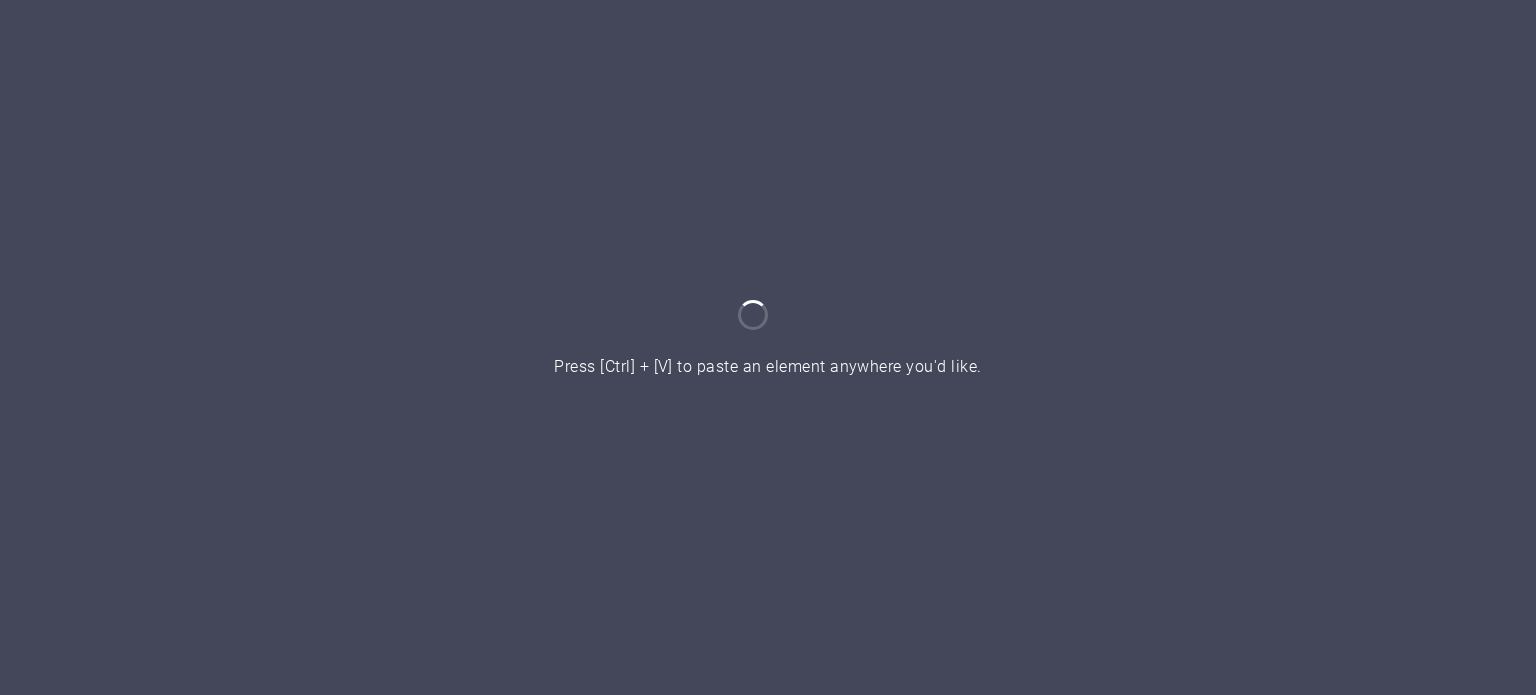 scroll, scrollTop: 0, scrollLeft: 0, axis: both 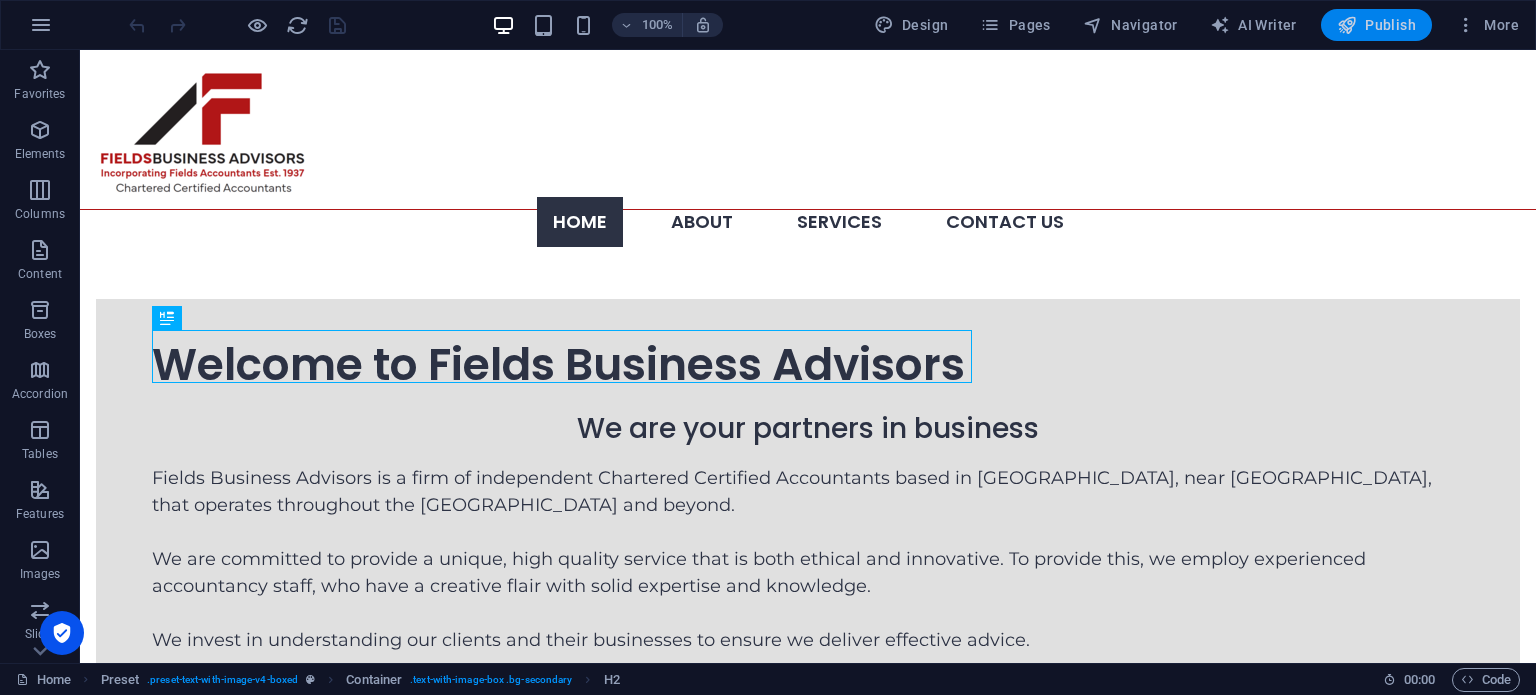 click on "Publish" at bounding box center (1376, 25) 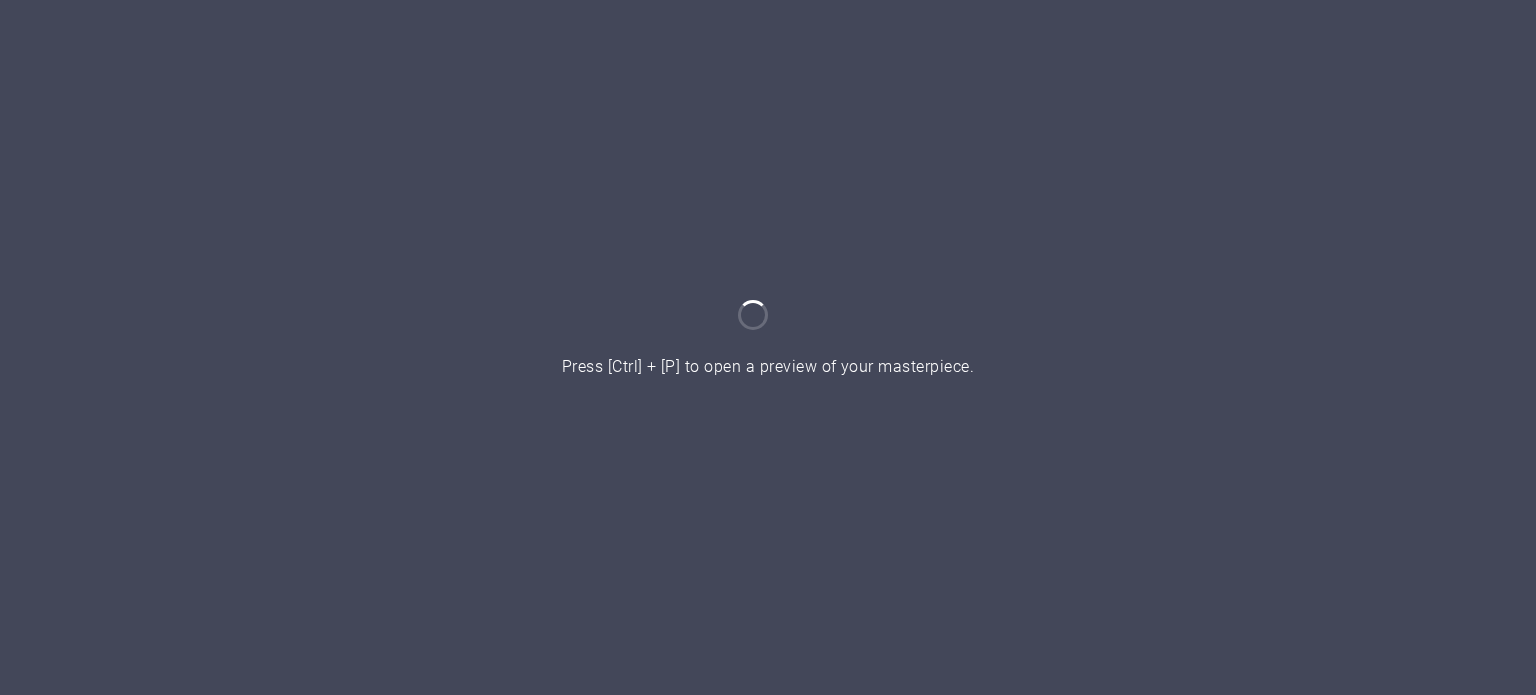 scroll, scrollTop: 0, scrollLeft: 0, axis: both 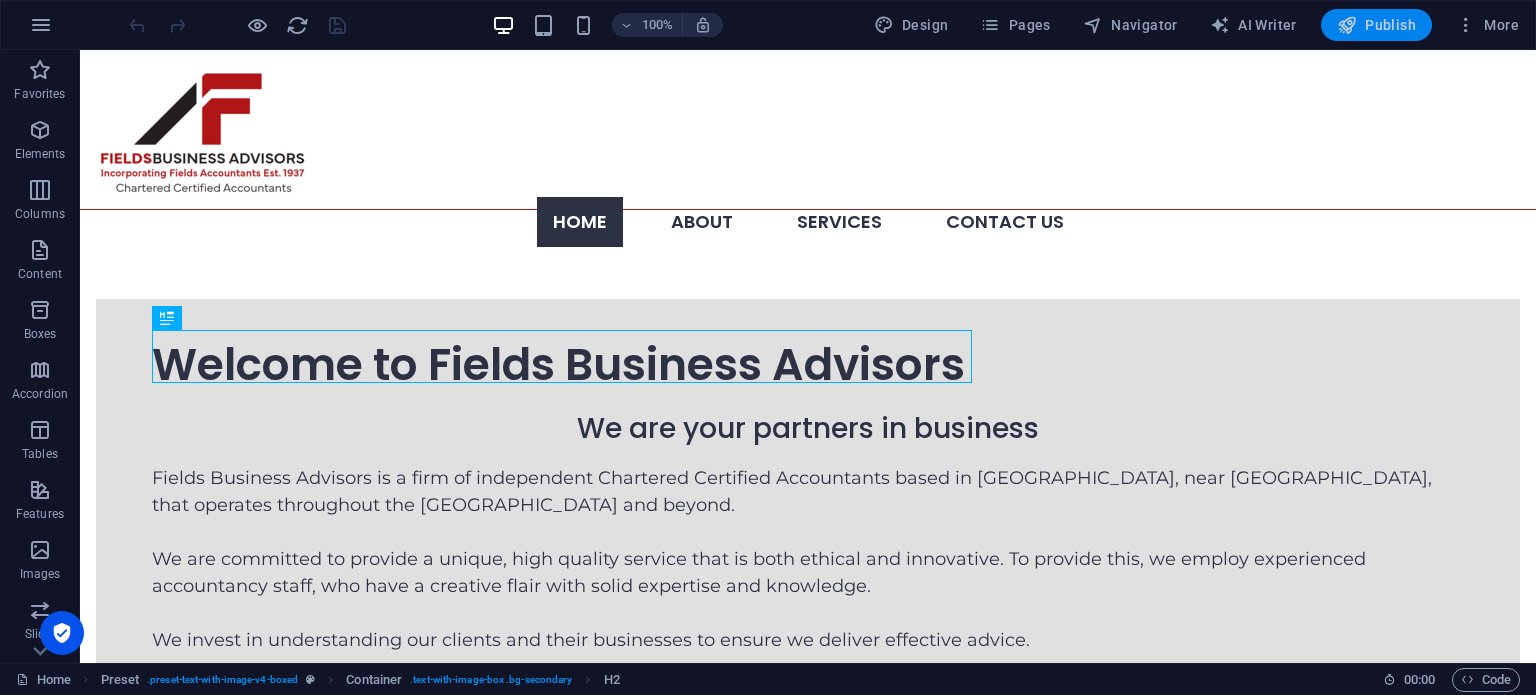 click on "Publish" at bounding box center (1376, 25) 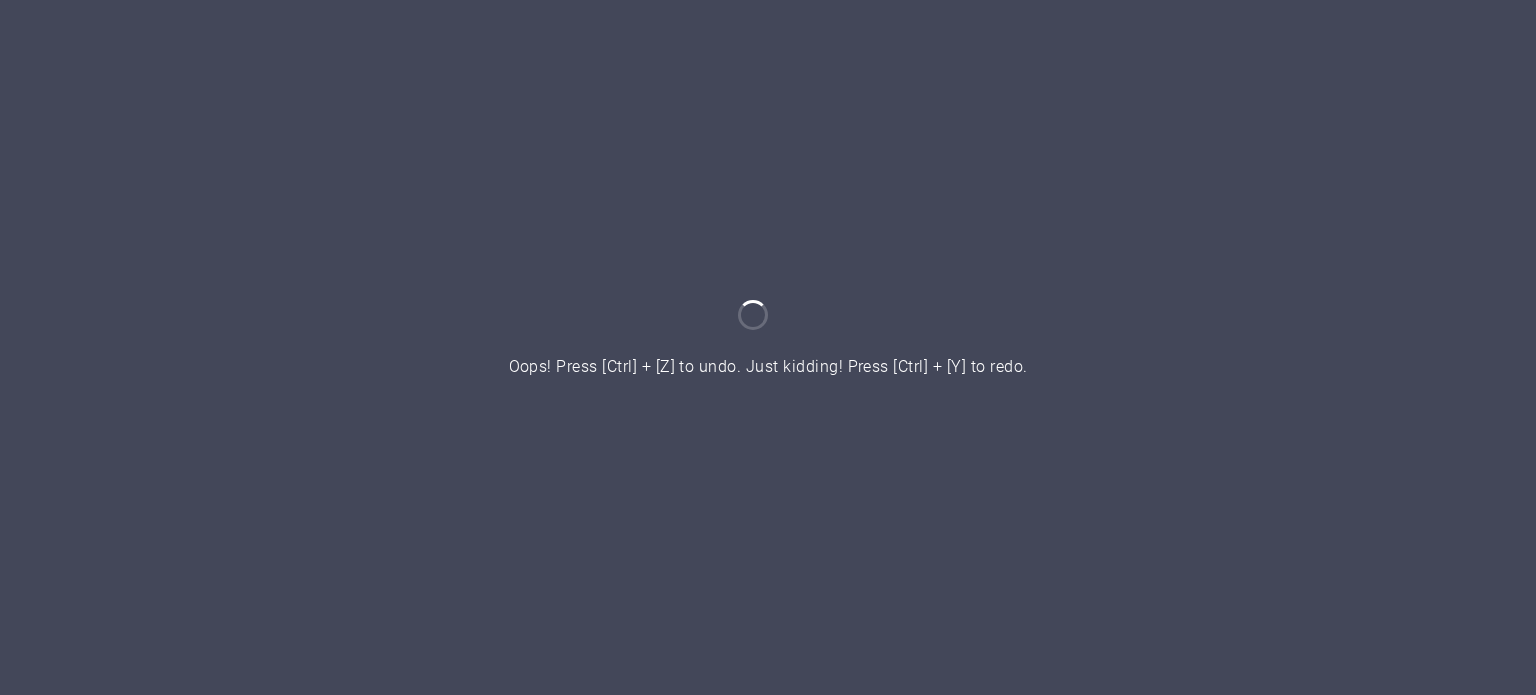 scroll, scrollTop: 0, scrollLeft: 0, axis: both 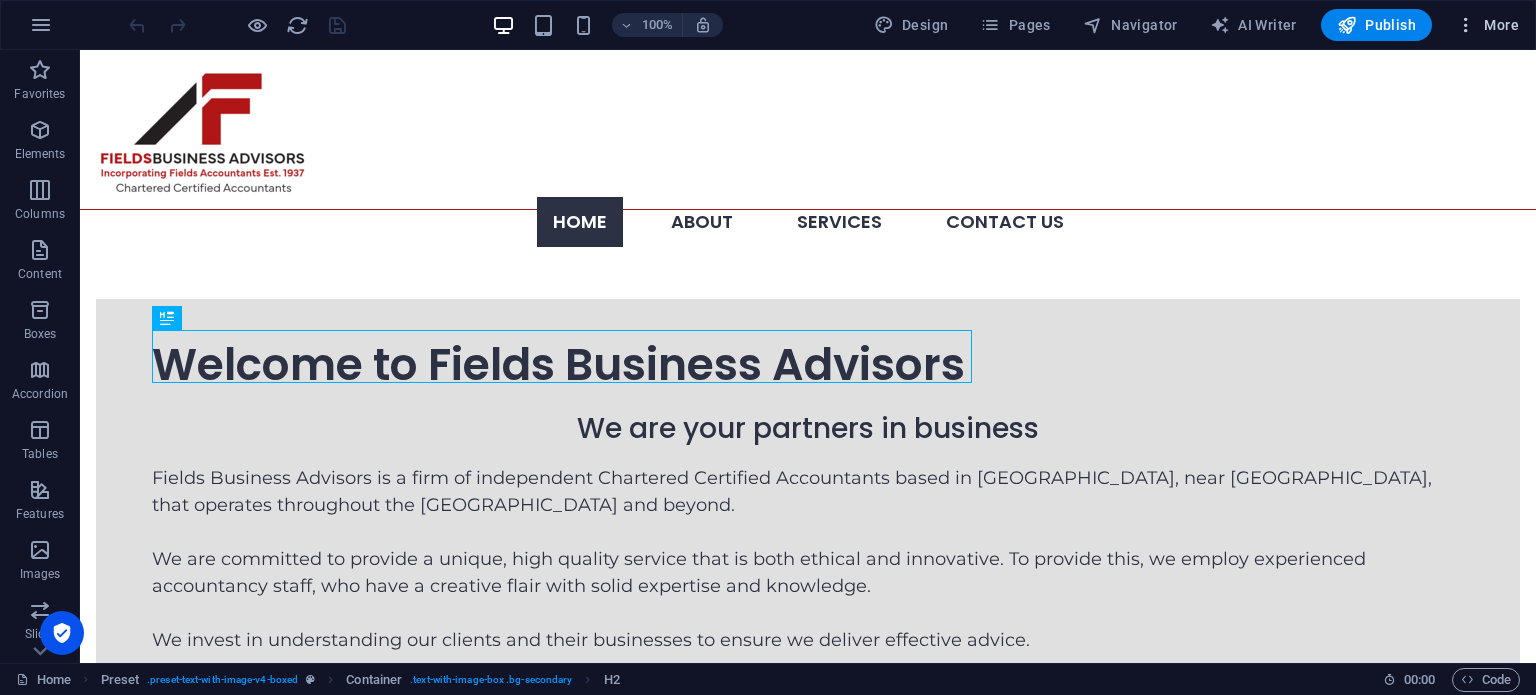 click at bounding box center (1466, 25) 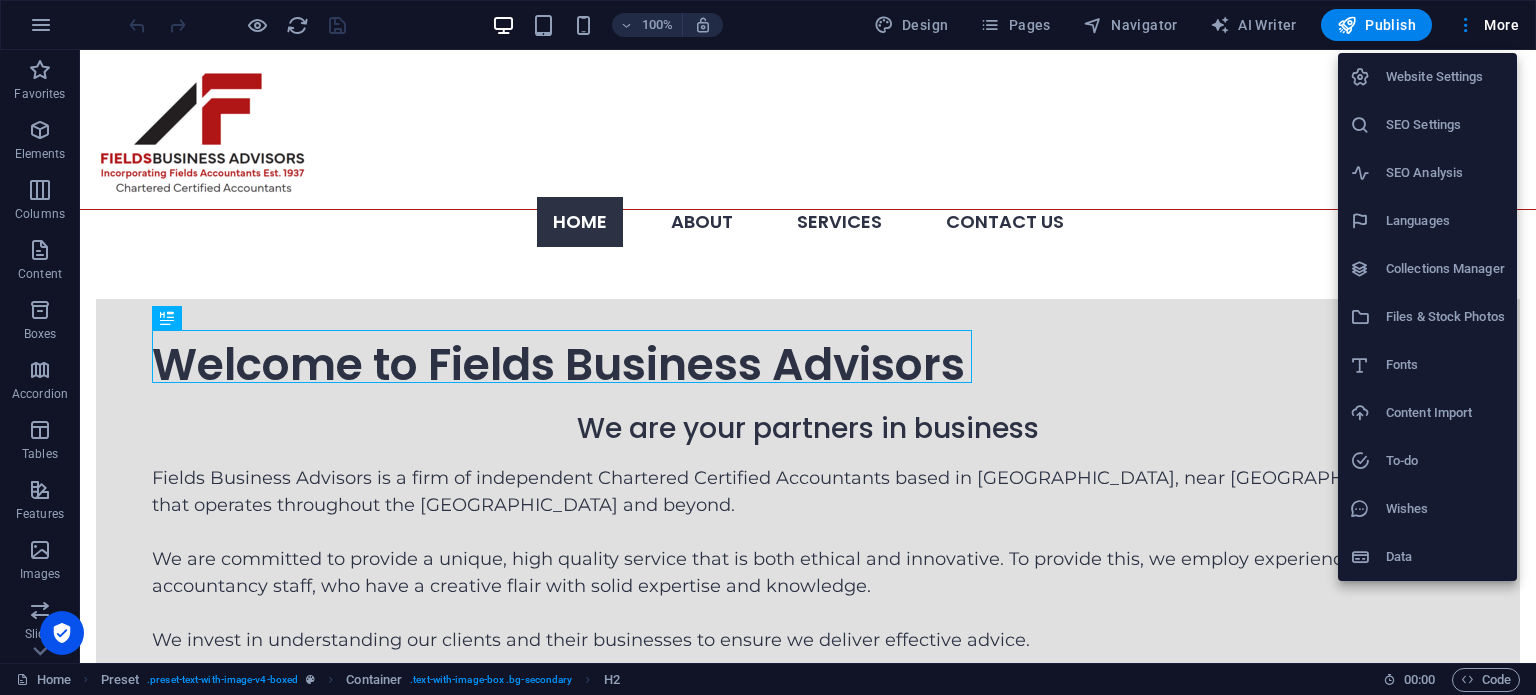 click on "SEO Settings" at bounding box center [1445, 125] 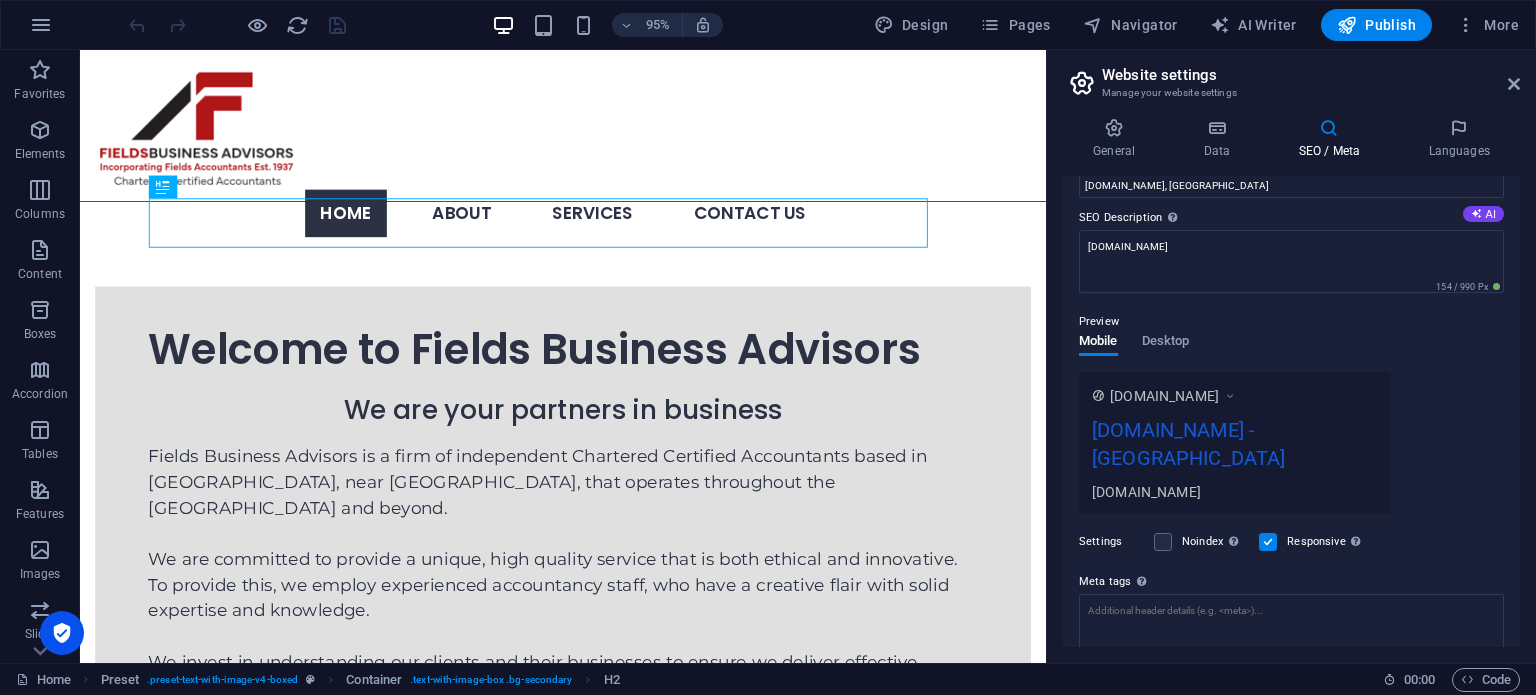 scroll, scrollTop: 0, scrollLeft: 0, axis: both 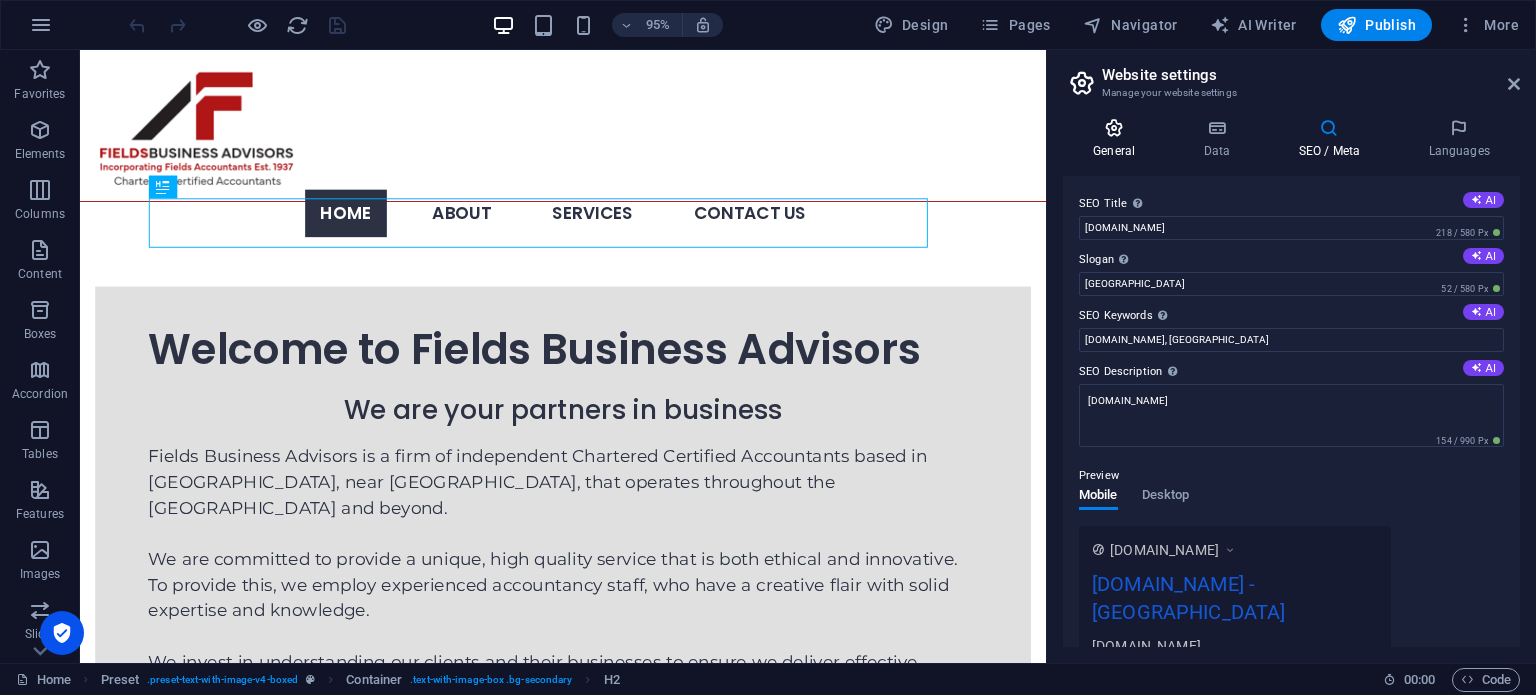 click at bounding box center [1114, 128] 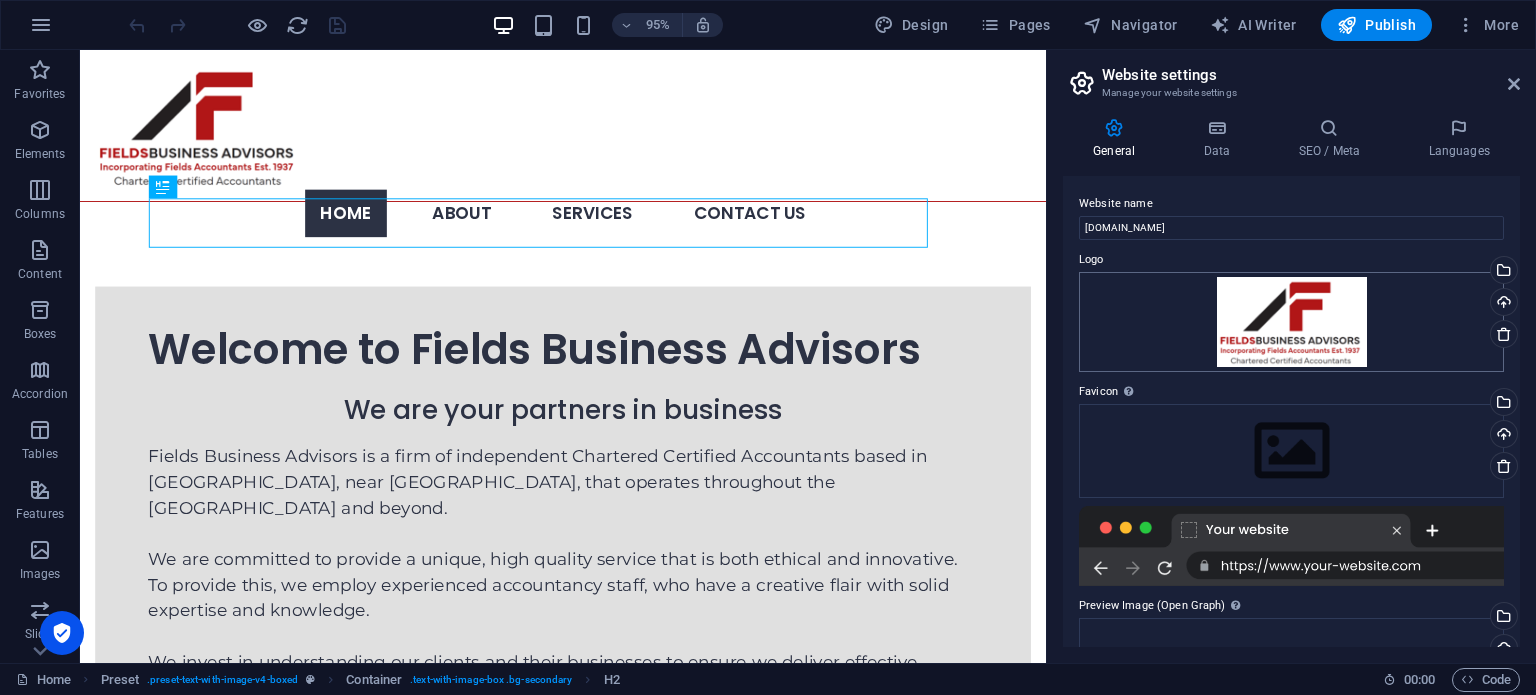 scroll, scrollTop: 216, scrollLeft: 0, axis: vertical 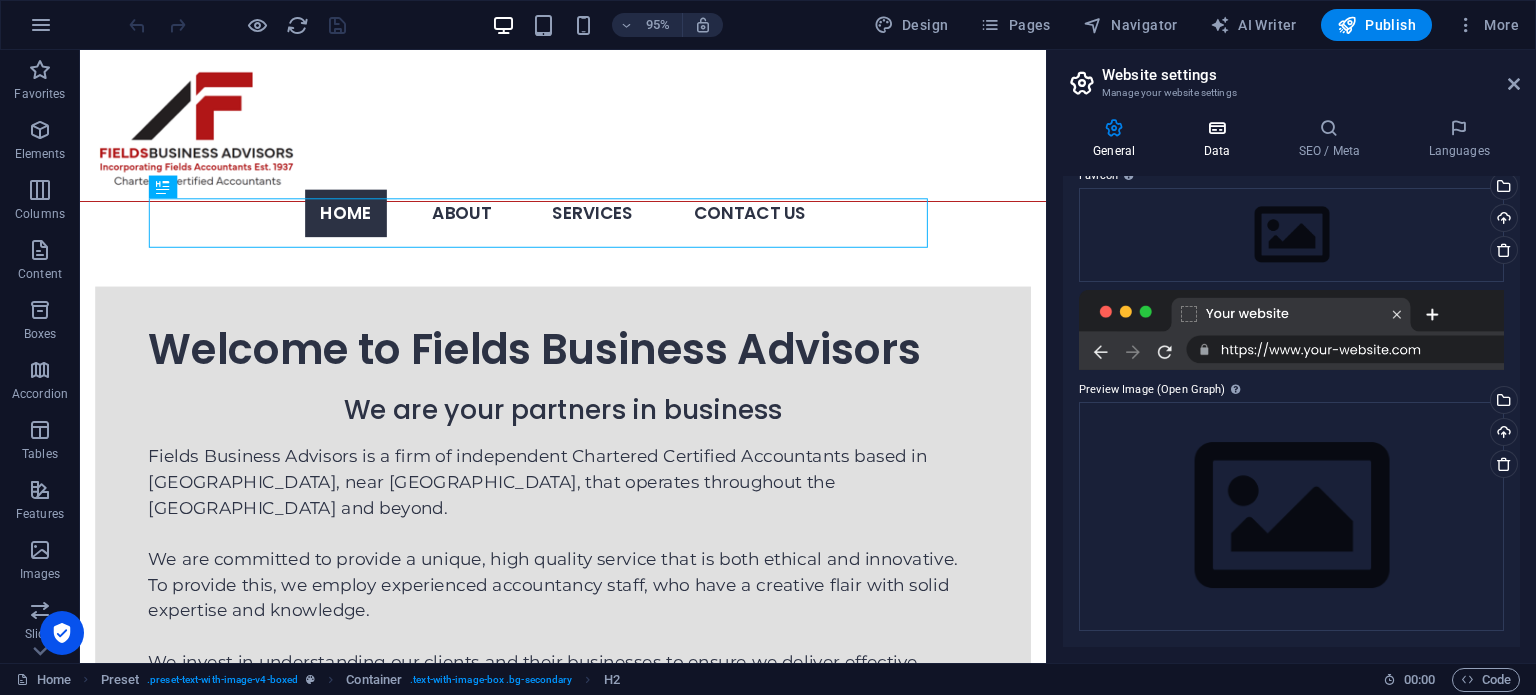click on "Data" at bounding box center [1220, 139] 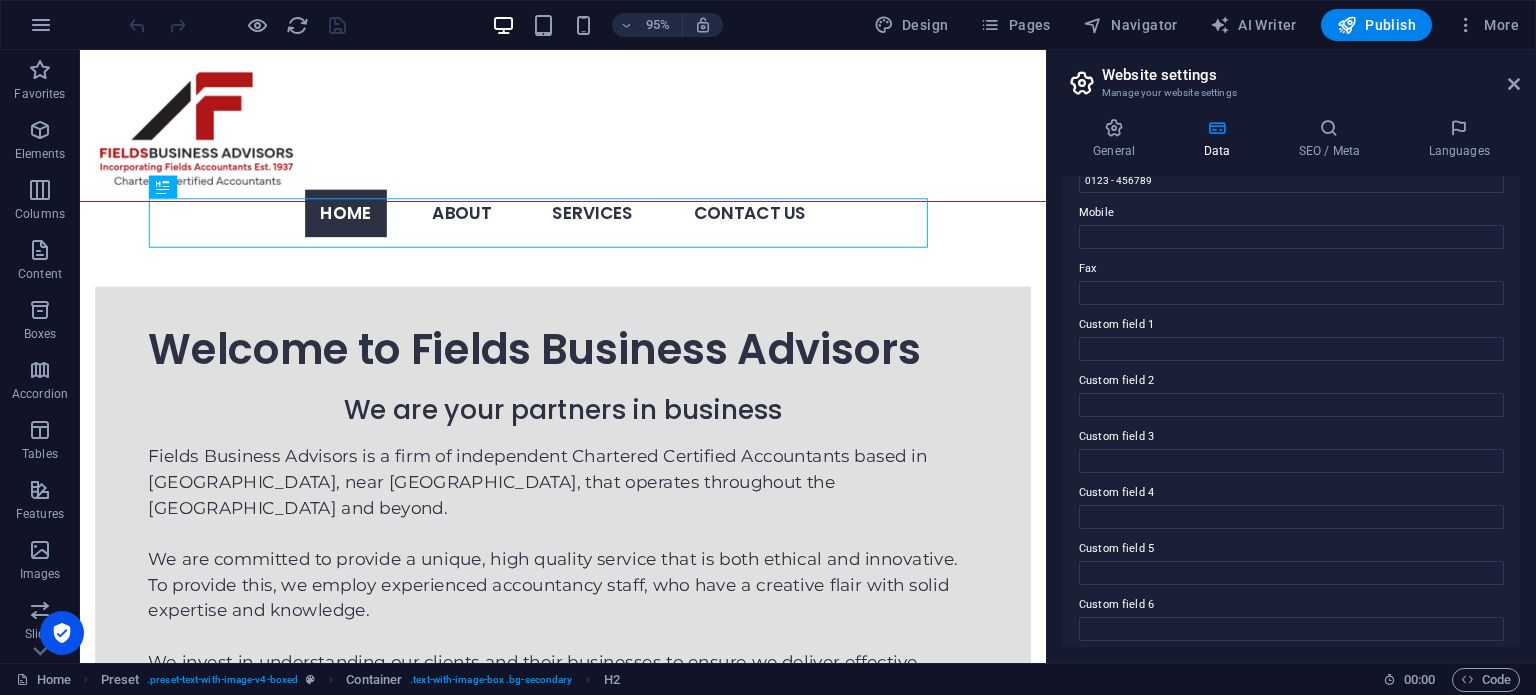 scroll, scrollTop: 488, scrollLeft: 0, axis: vertical 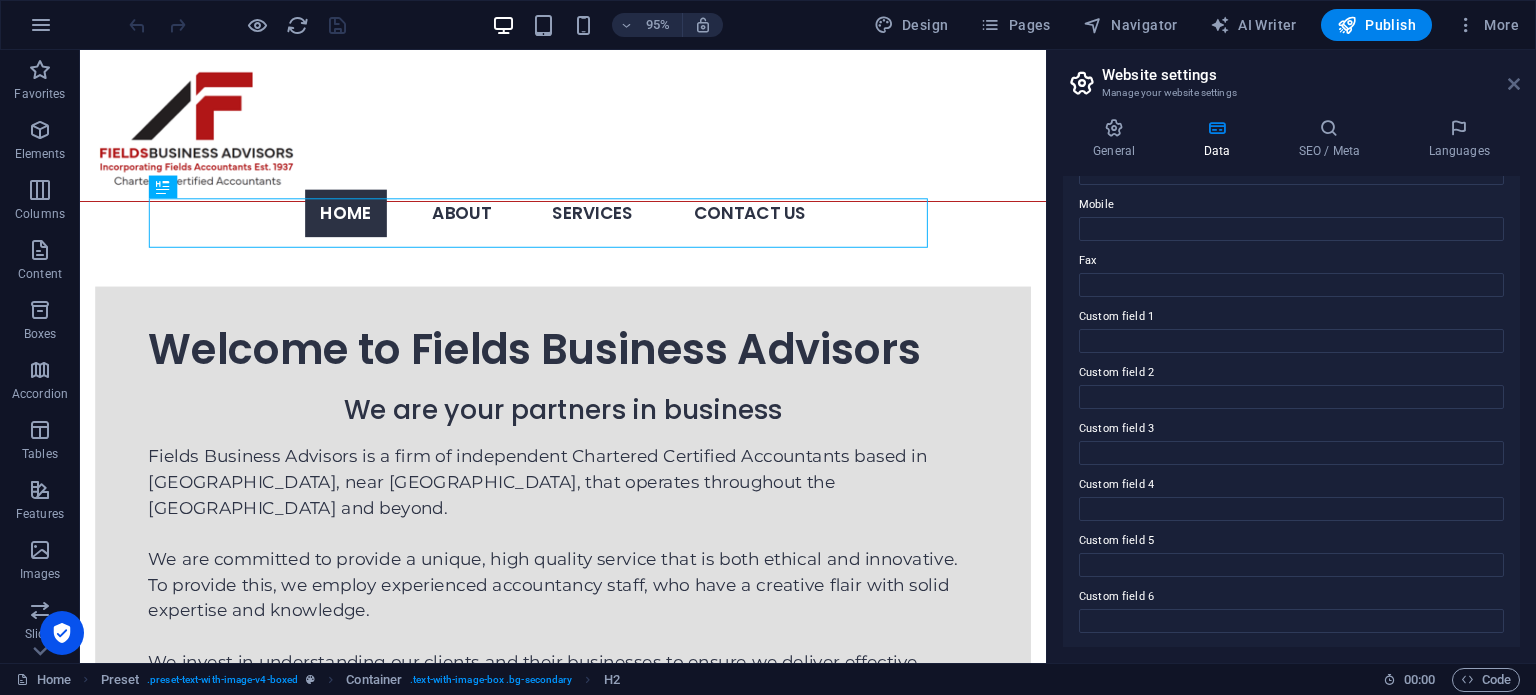 click at bounding box center (1514, 84) 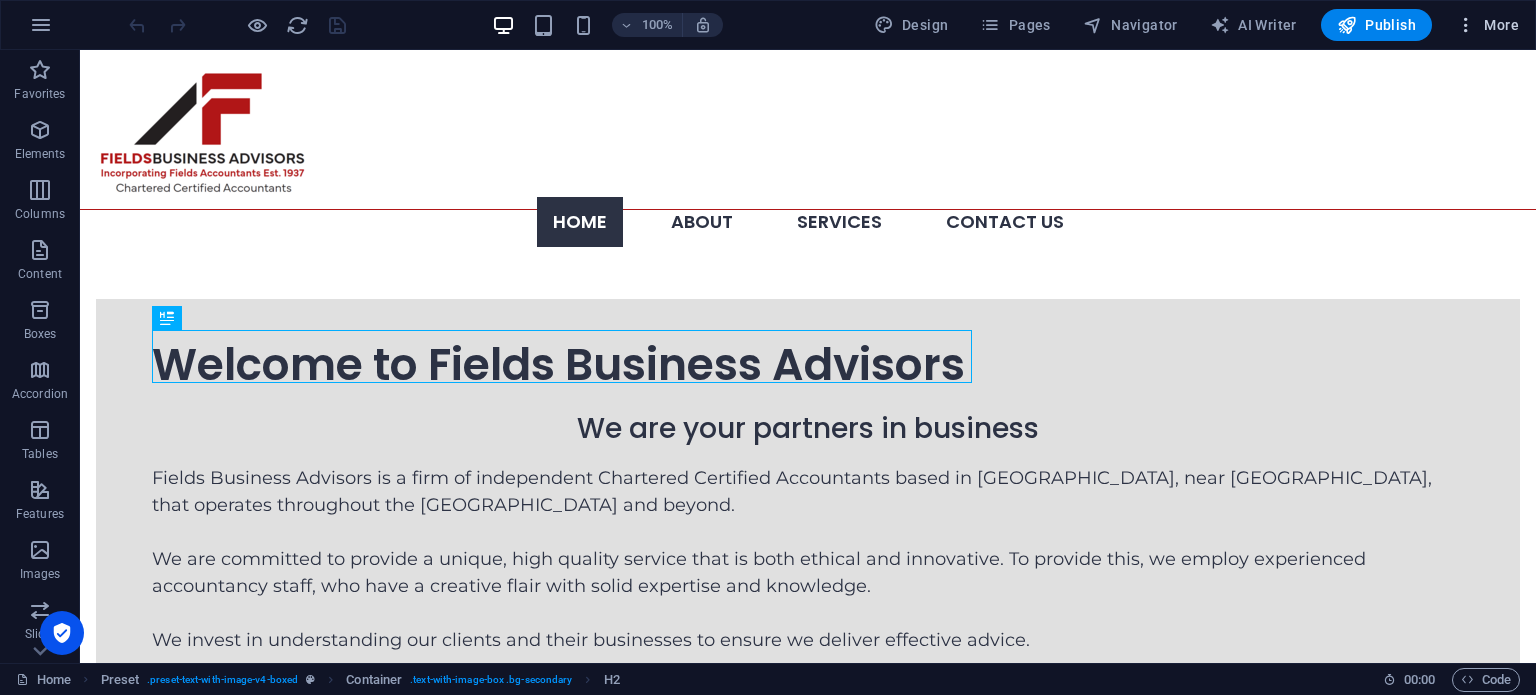 click at bounding box center [1466, 25] 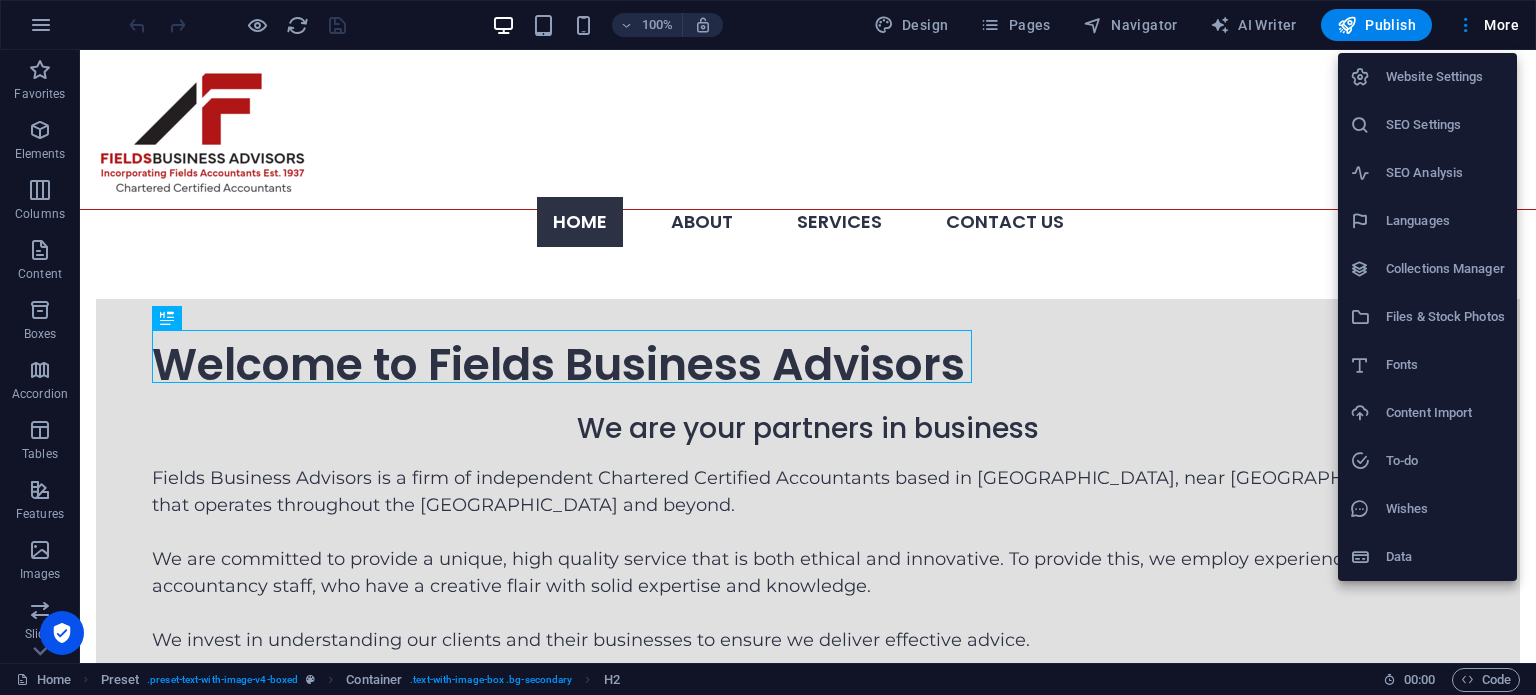 click on "Data" at bounding box center (1445, 557) 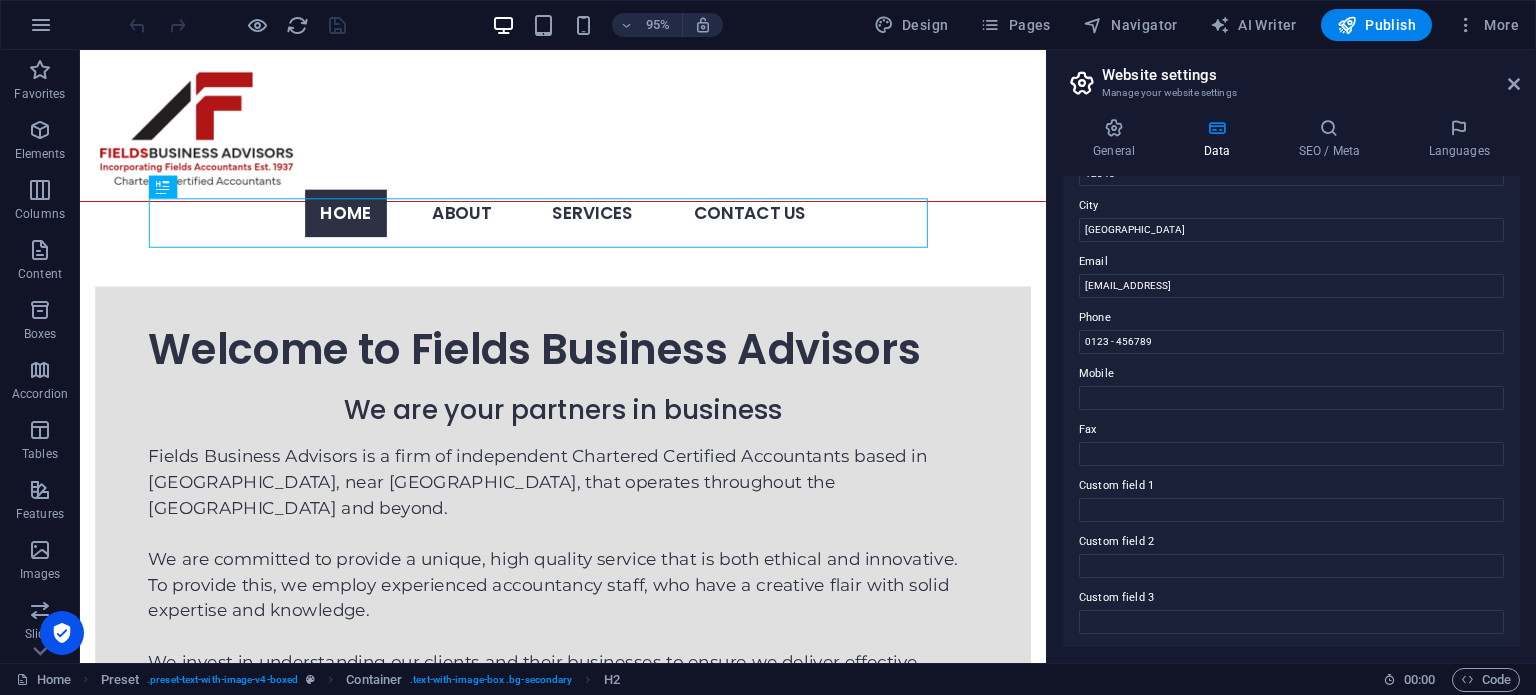 scroll, scrollTop: 320, scrollLeft: 0, axis: vertical 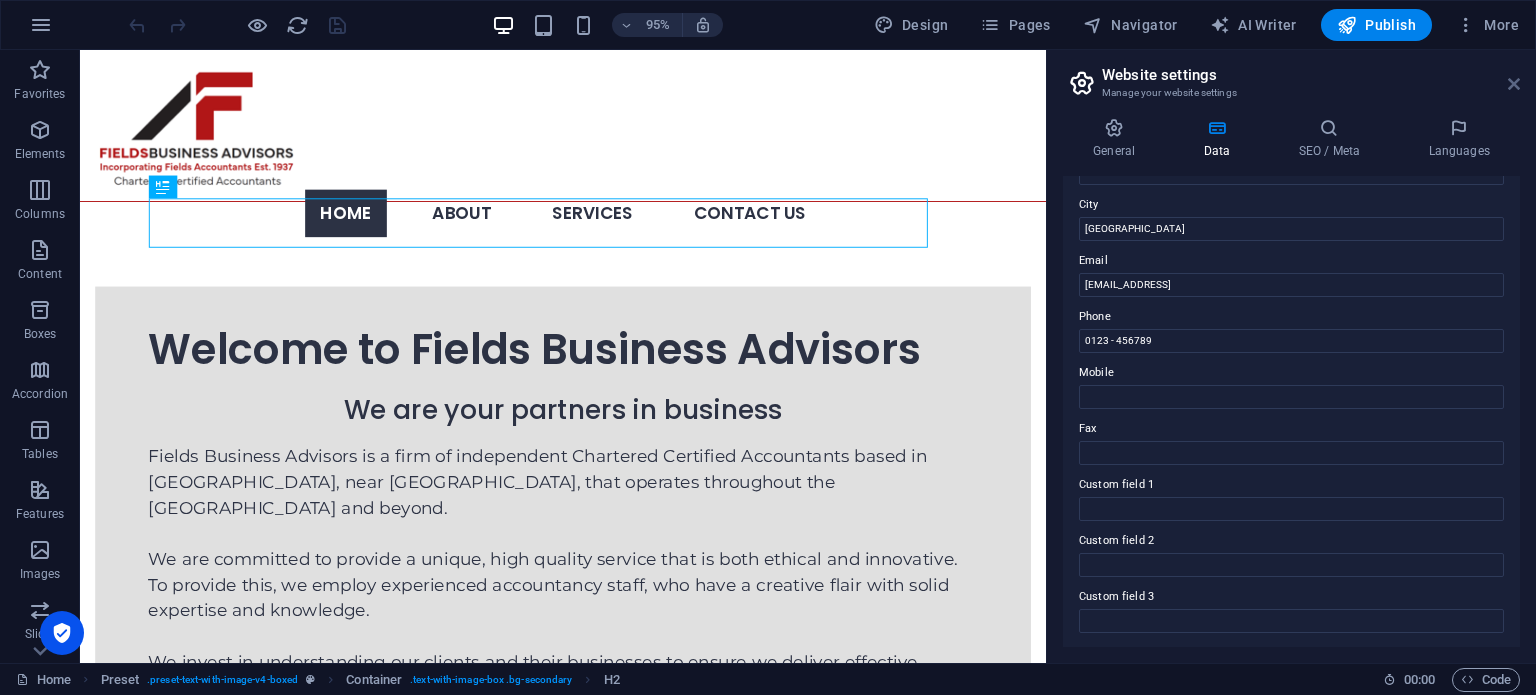 click at bounding box center (1514, 84) 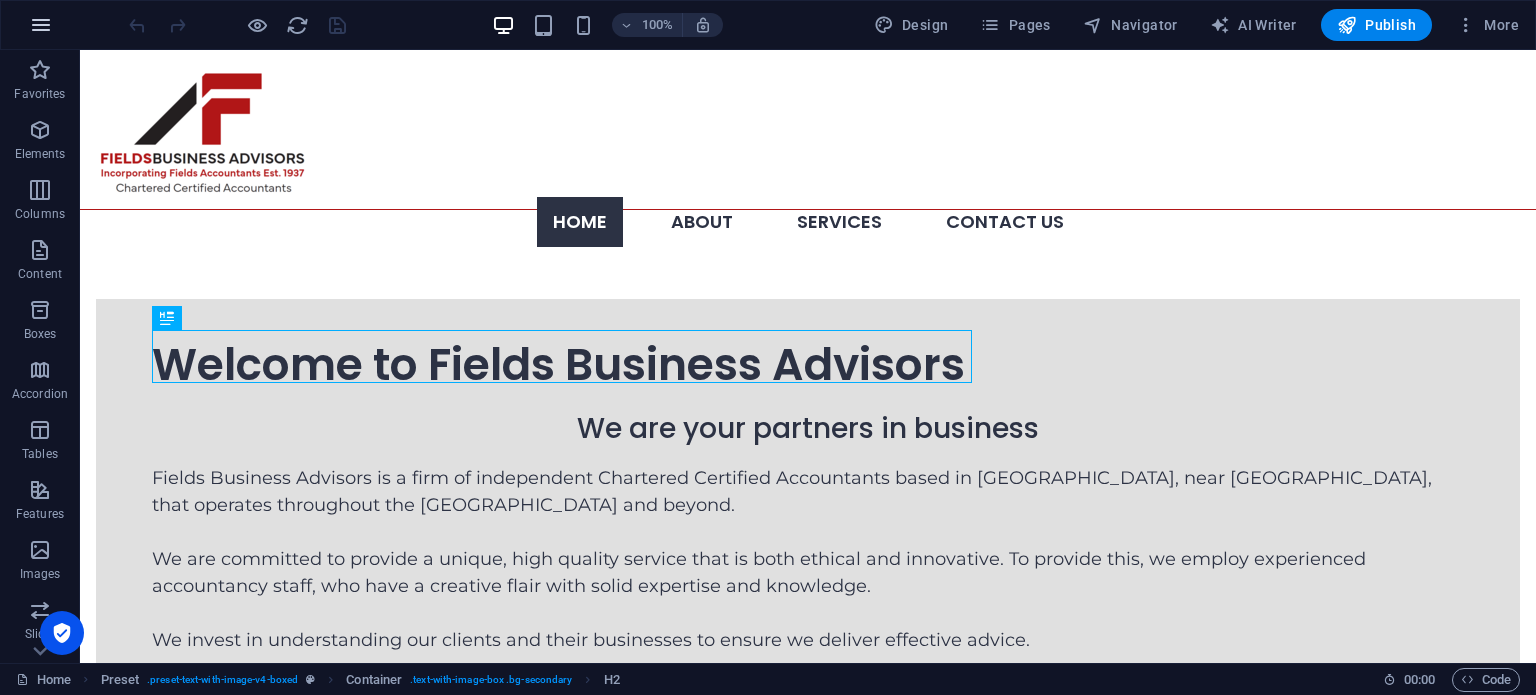 click at bounding box center [41, 25] 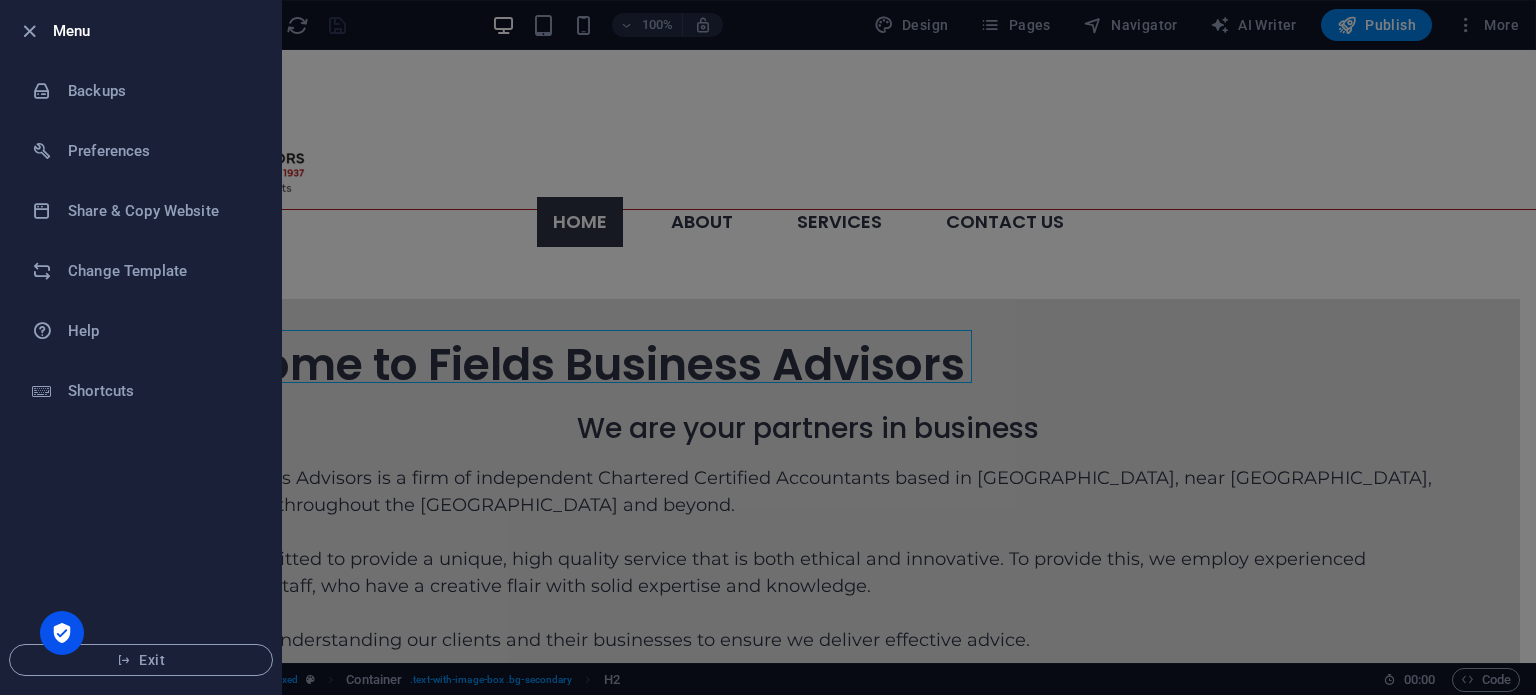 click on "Menu" at bounding box center (159, 31) 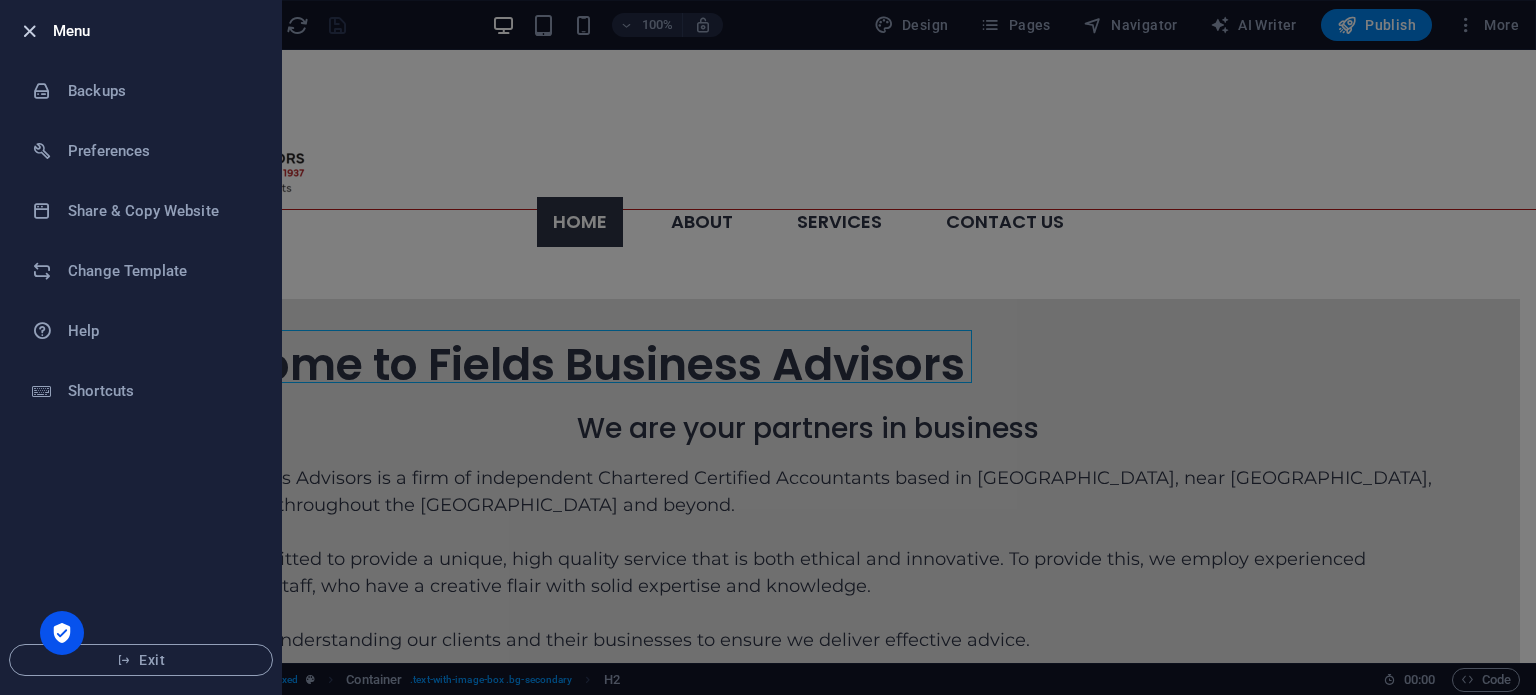 click at bounding box center [29, 31] 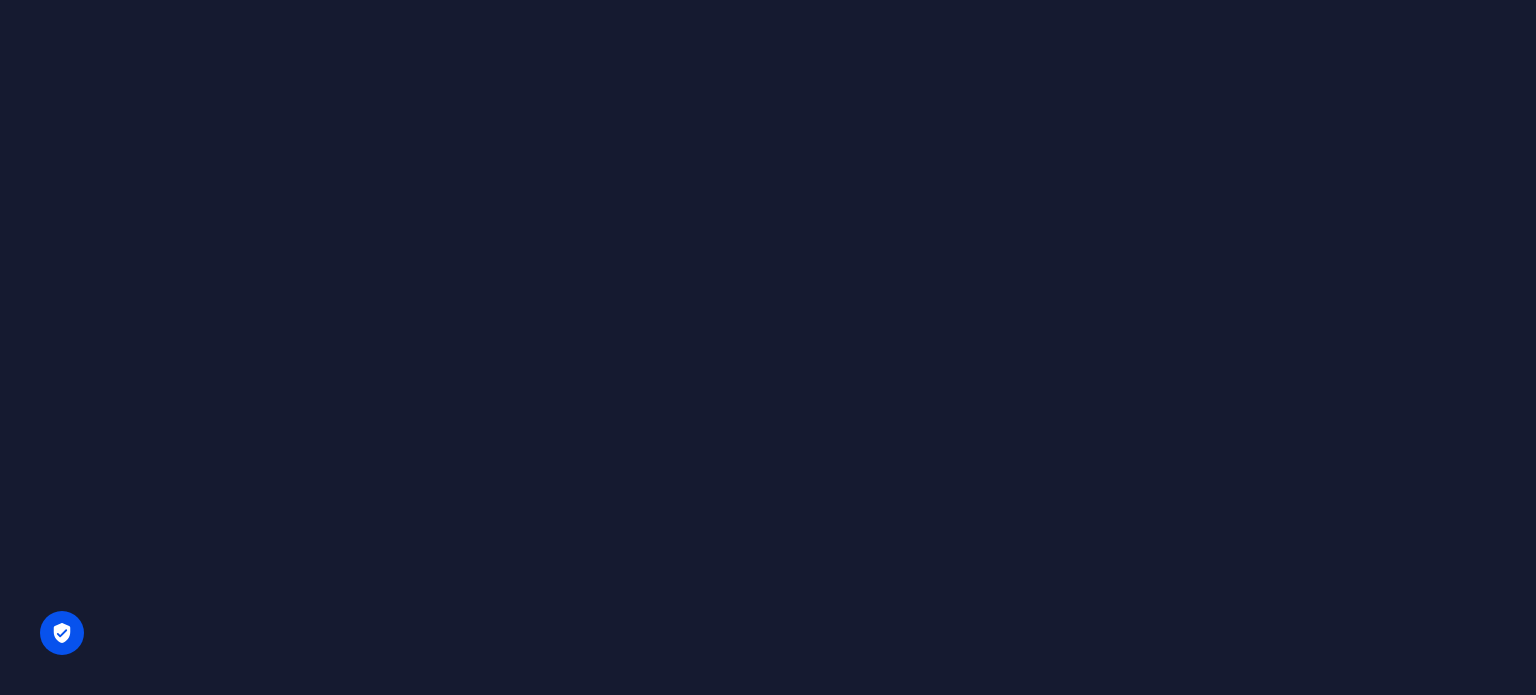scroll, scrollTop: 0, scrollLeft: 0, axis: both 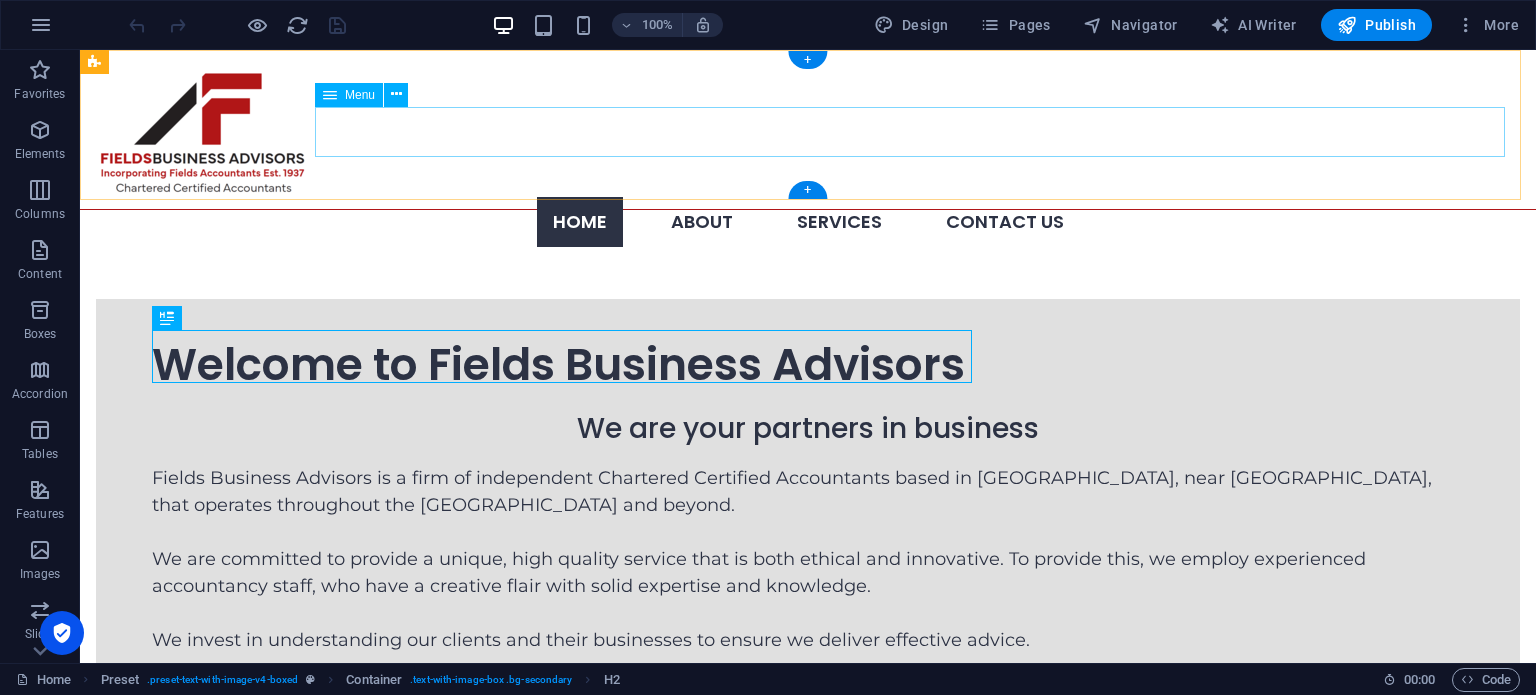 click on "Home About  Services Audit and Accountancy Outsourcing Taxation Services Contact Us" at bounding box center [808, 222] 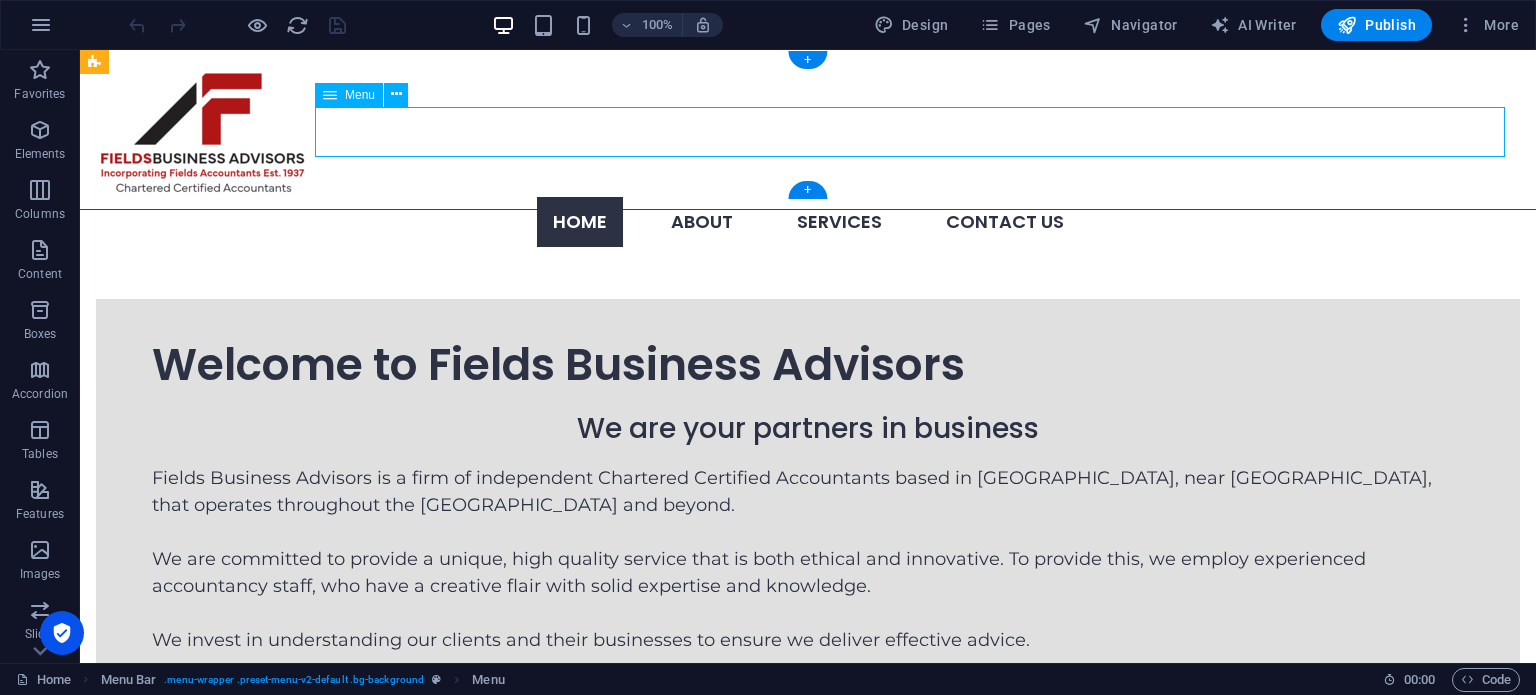 click on "Home About  Services Audit and Accountancy Outsourcing Taxation Services Contact Us" at bounding box center (808, 222) 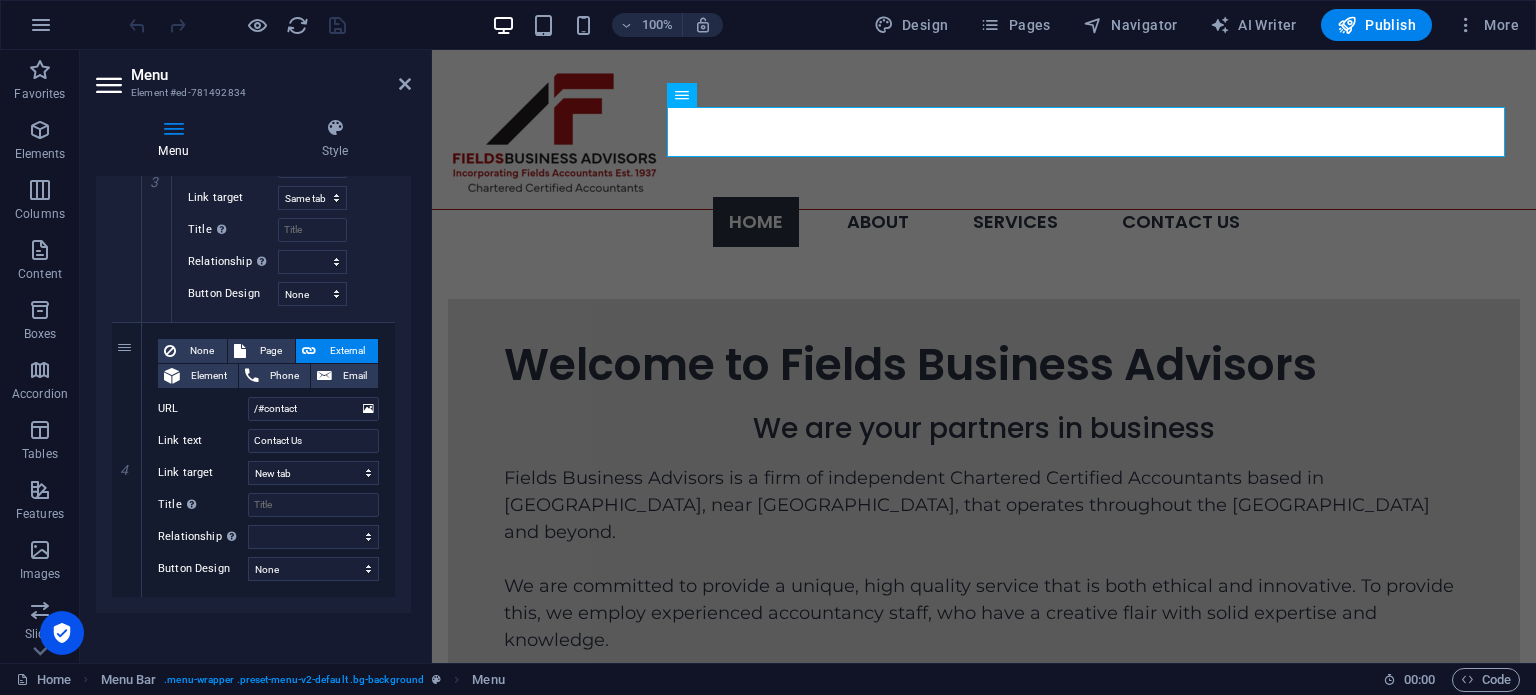 scroll, scrollTop: 1772, scrollLeft: 0, axis: vertical 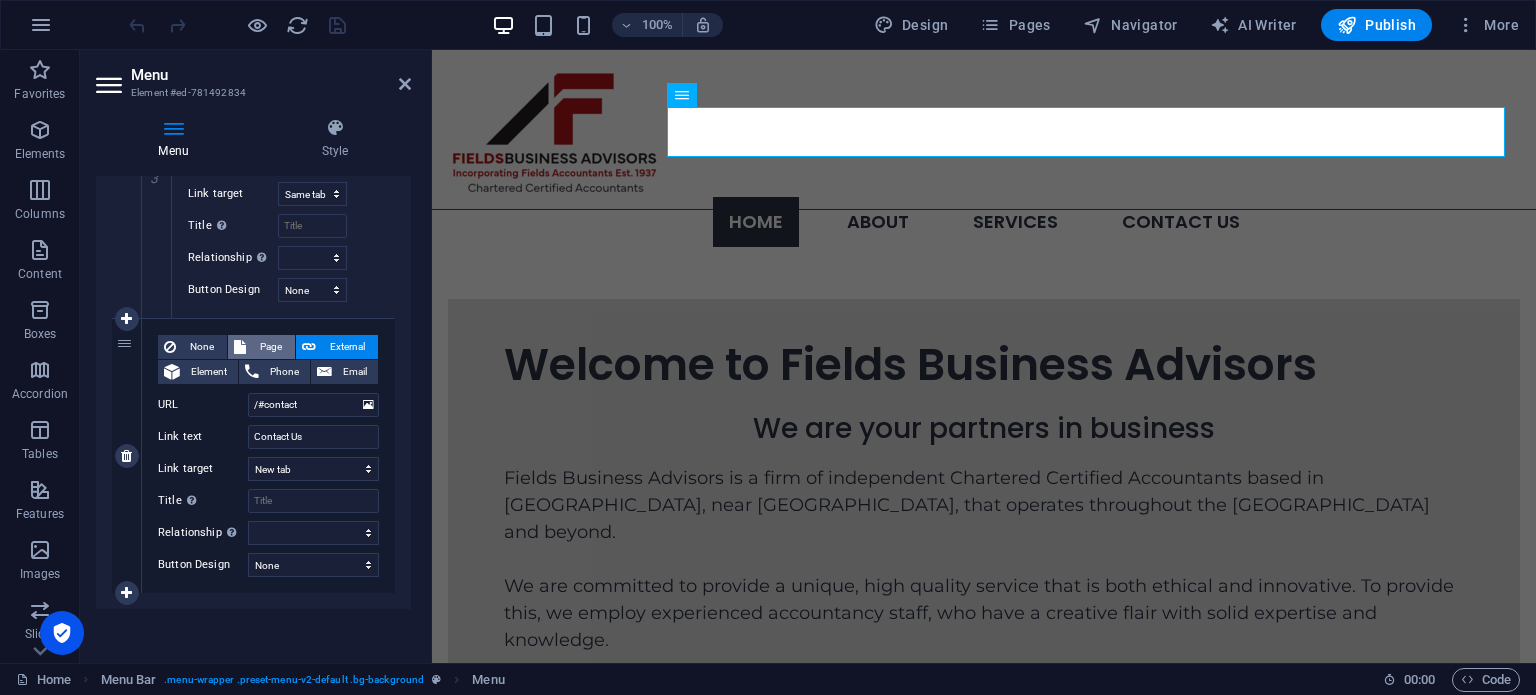 click on "Page" at bounding box center (270, 347) 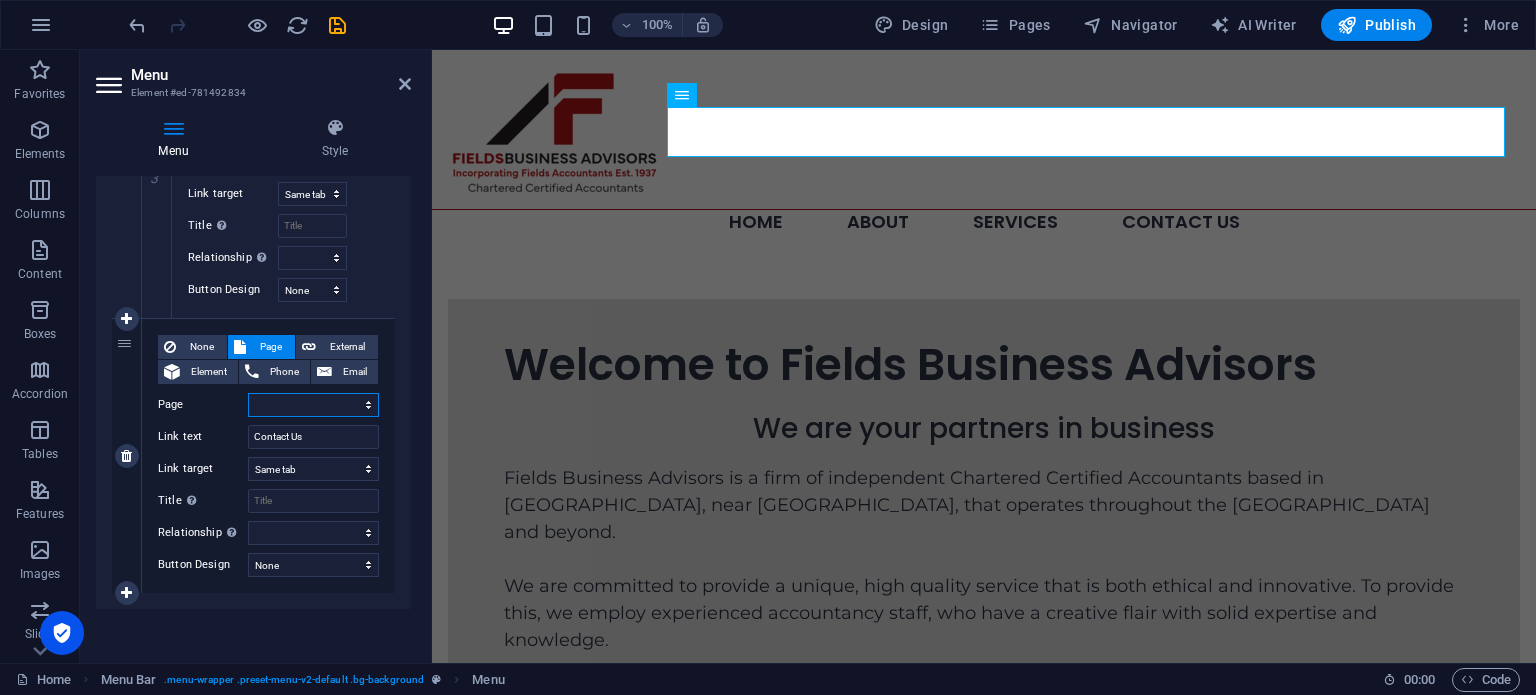 click on "Home About Services -- Audit &amp; Accountancy -- Outsourcing -- Taxation Services Contact Us" at bounding box center [313, 405] 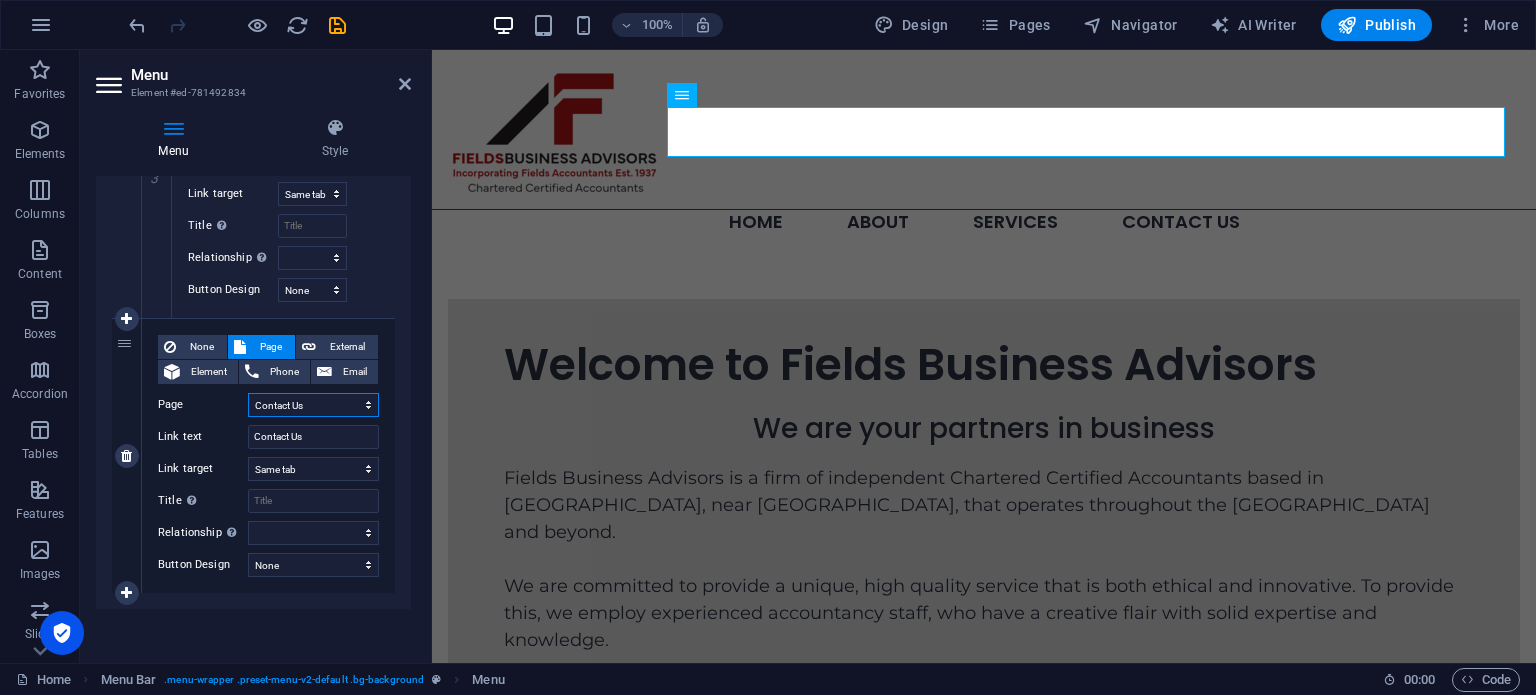 click on "Home About Services -- Audit &amp; Accountancy -- Outsourcing -- Taxation Services Contact Us" at bounding box center [313, 405] 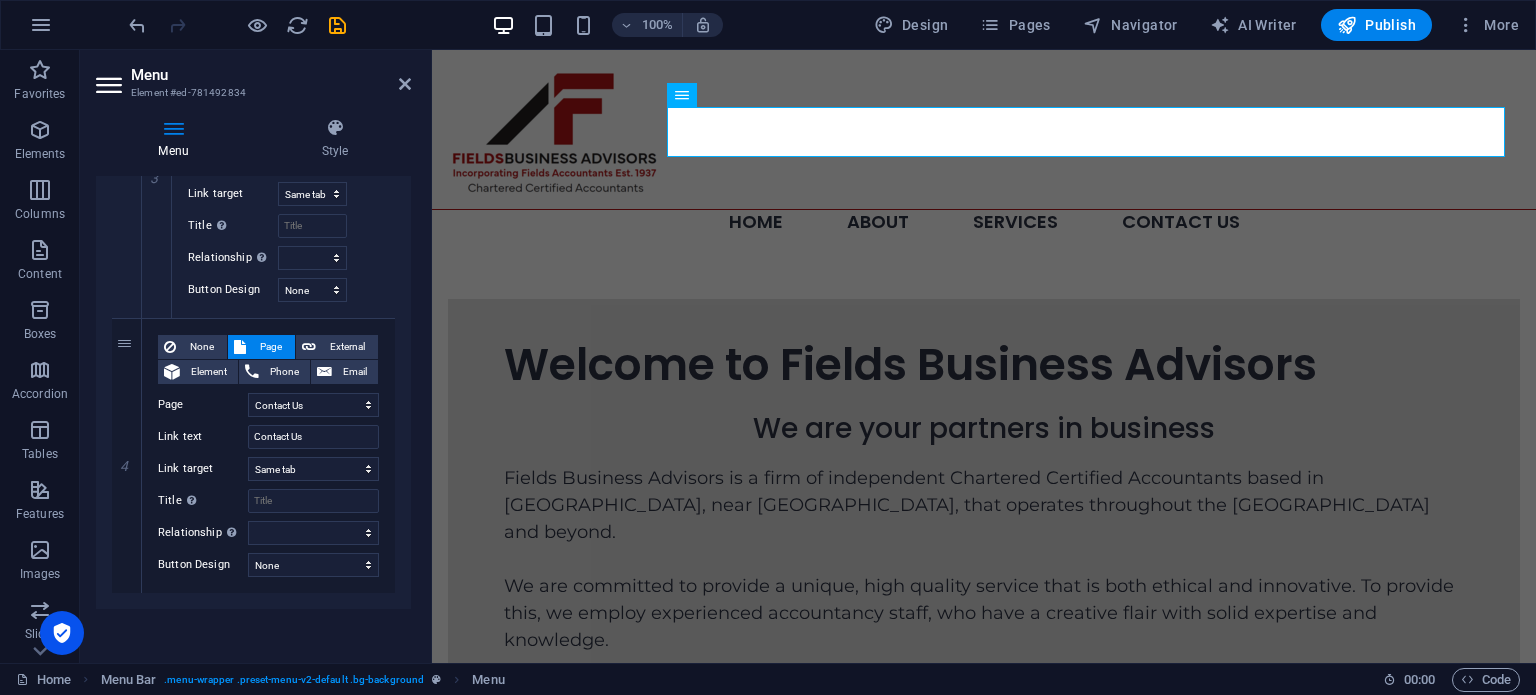 click on "1 None Page External Element Phone Email Page Home About Services -- Audit &amp; Accountancy -- Outsourcing -- Taxation Services Contact Us Element
URL /15145186 Phone Email Link text Home Link target New tab Same tab Overlay Title Additional link description, should not be the same as the link text. The title is most often shown as a tooltip text when the mouse moves over the element. Leave empty if uncertain. Relationship Sets the  relationship of this link to the link target . For example, the value "nofollow" instructs search engines not to follow the link. Can be left empty. alternate author bookmark external help license next nofollow noreferrer noopener prev search tag Button Design None Default Primary Secondary 2 None Page External Element Phone Email Page Home About Services -- Audit &amp; Accountancy -- Outsourcing -- Taxation Services Contact Us Element
URL /15145192 Phone Email Link text About Link target New tab Same tab Overlay Title Relationship" at bounding box center [253, -407] 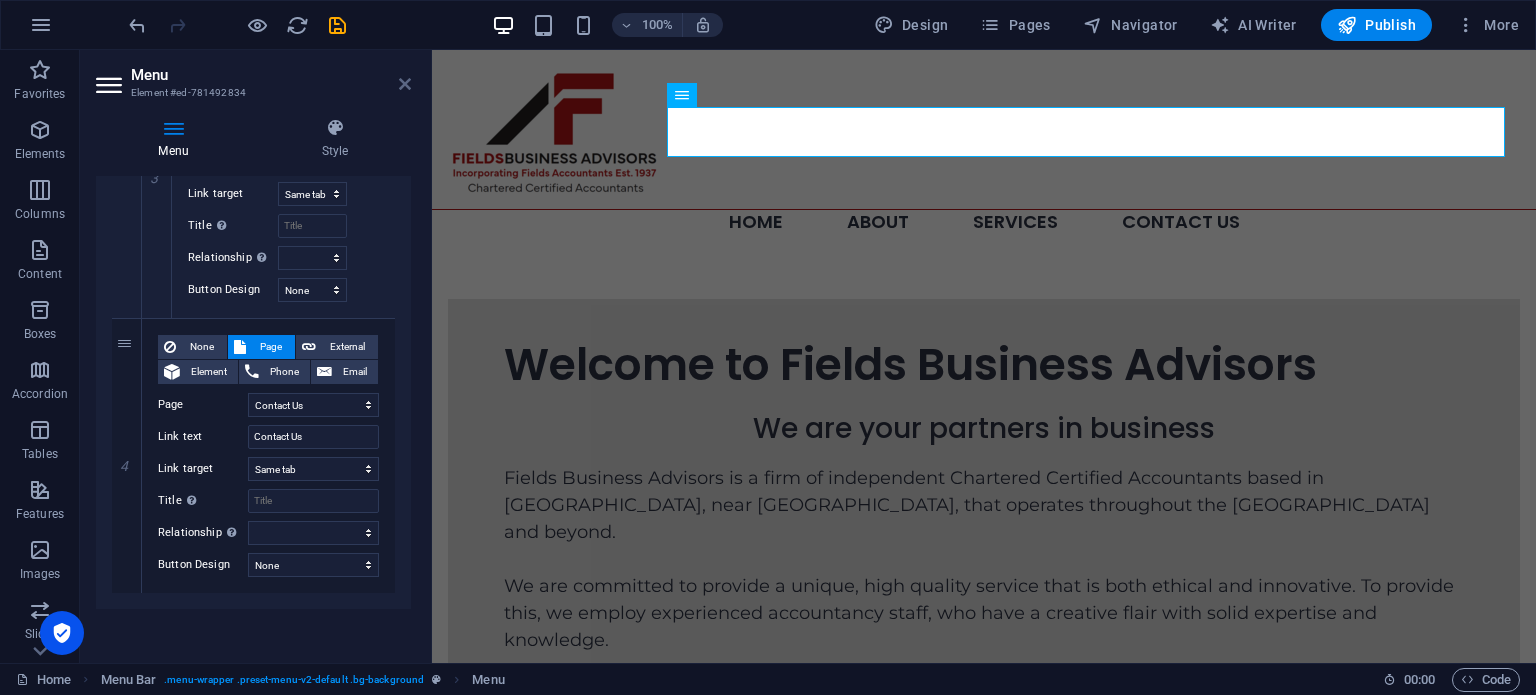 click at bounding box center (405, 84) 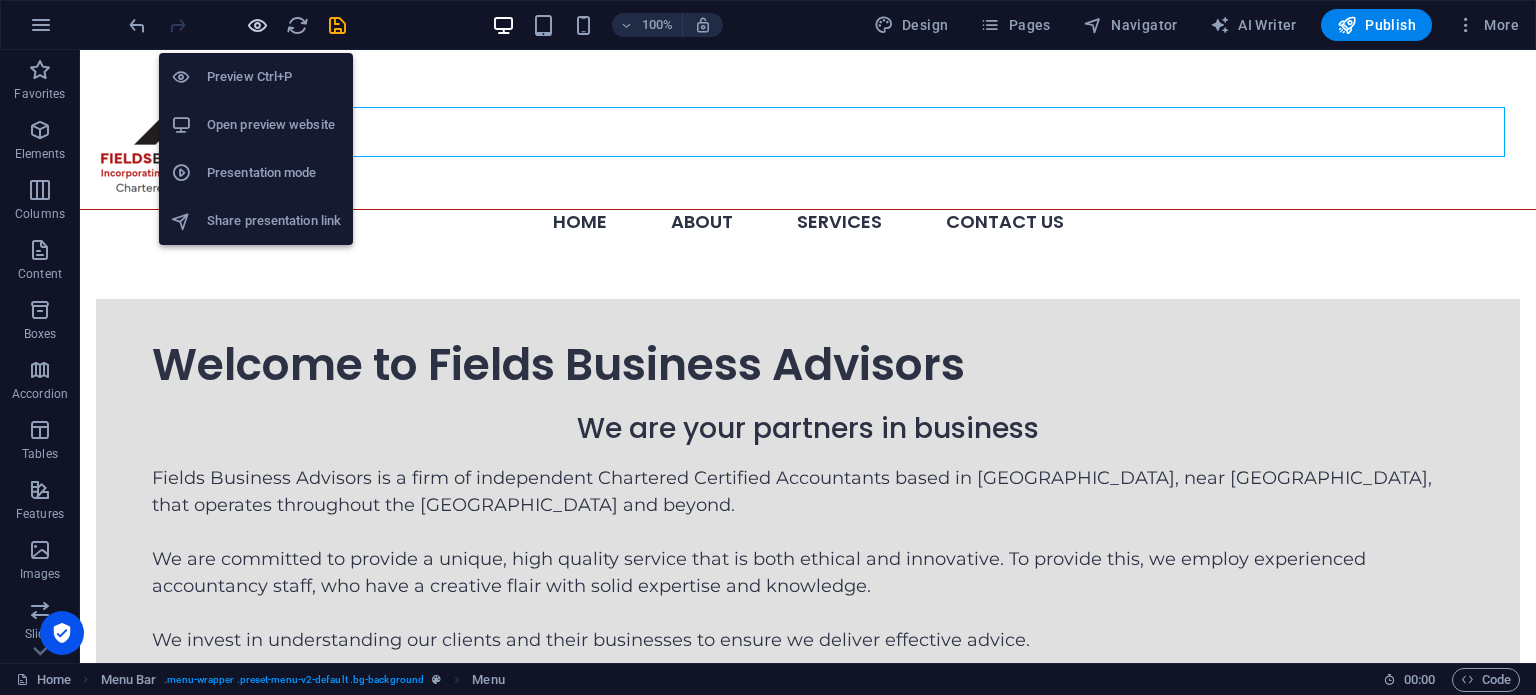 click at bounding box center [257, 25] 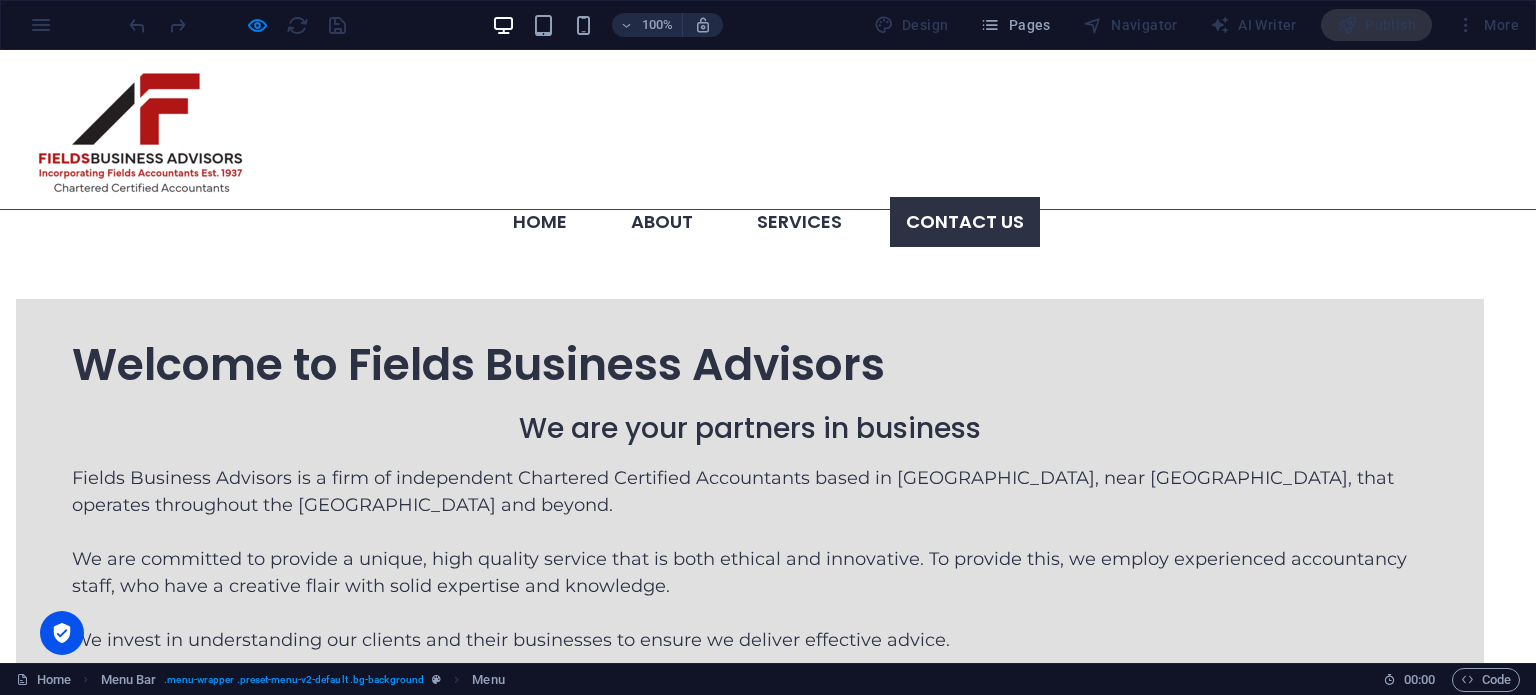 click on "Contact Us" at bounding box center [965, 222] 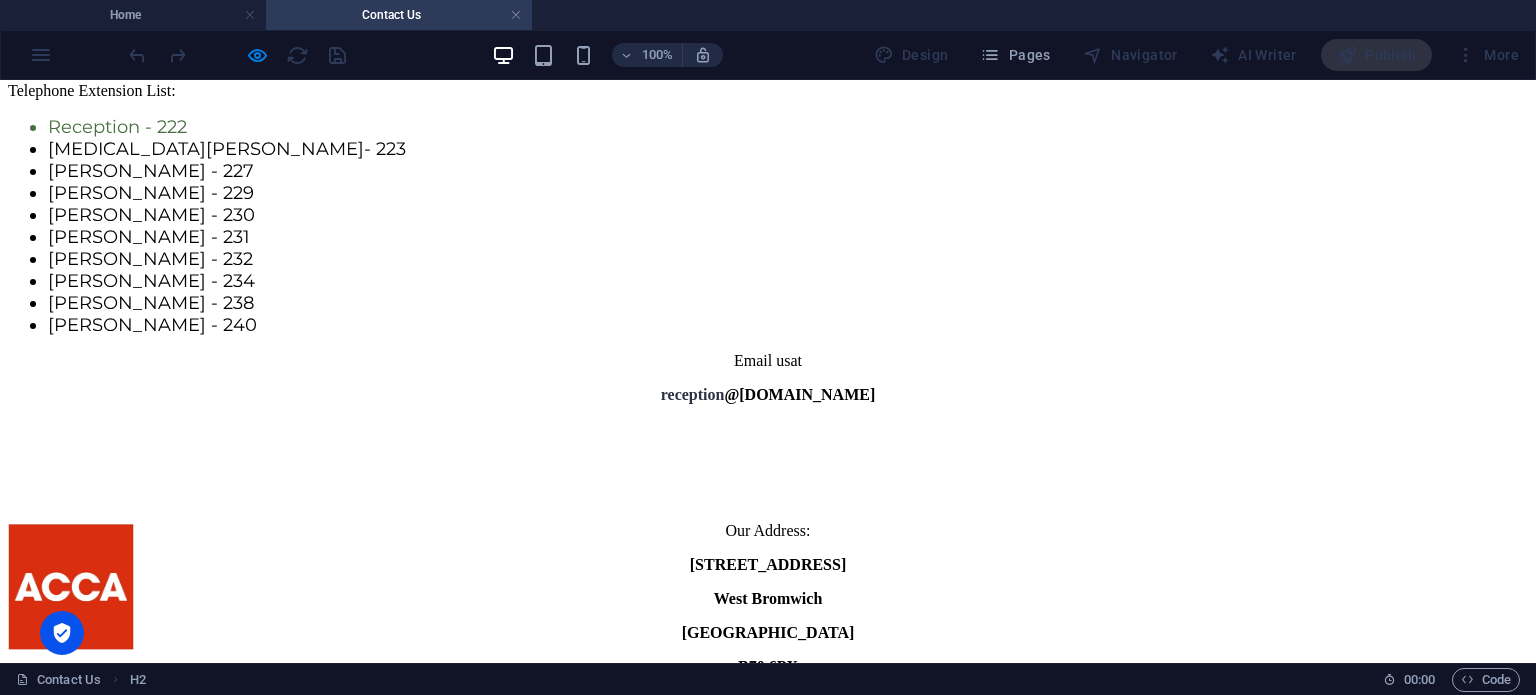 scroll, scrollTop: 0, scrollLeft: 0, axis: both 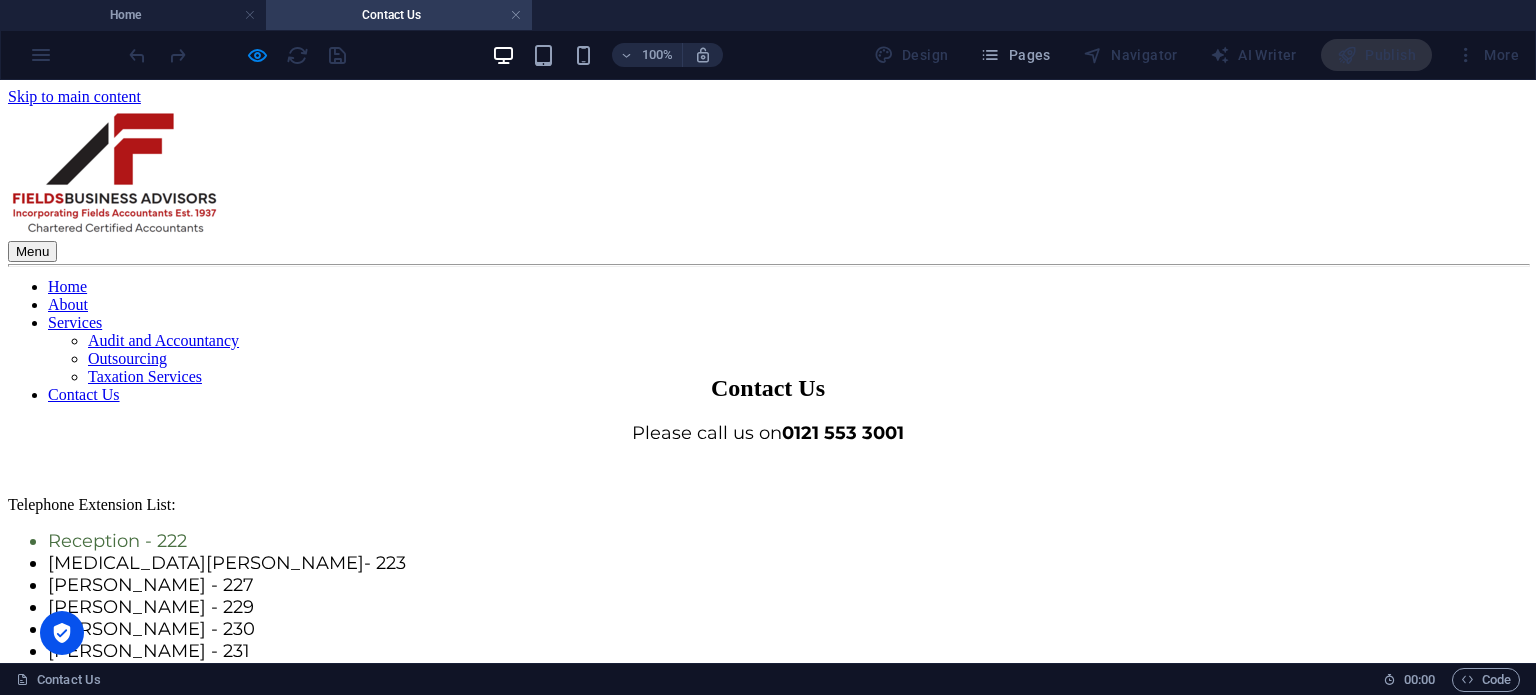 click on "Contact Us" at bounding box center (399, 15) 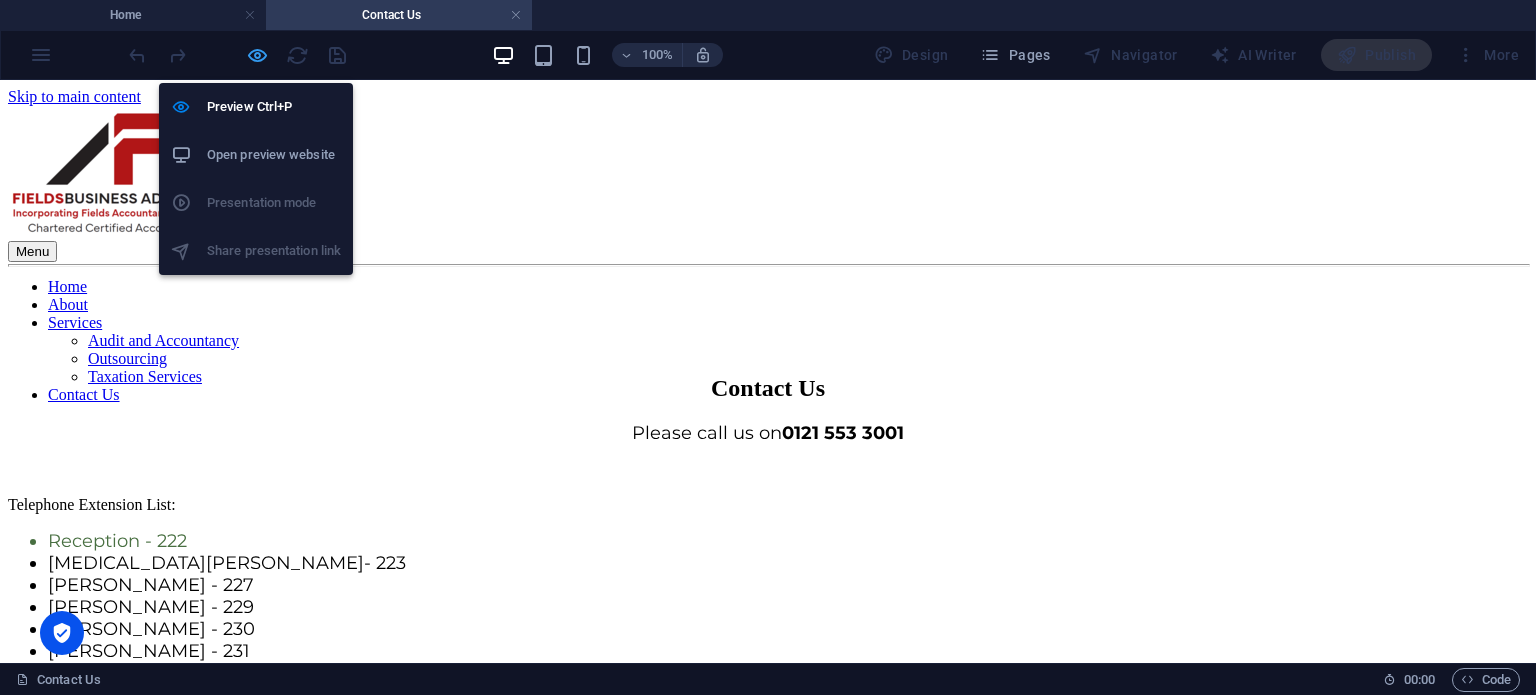 click at bounding box center (257, 55) 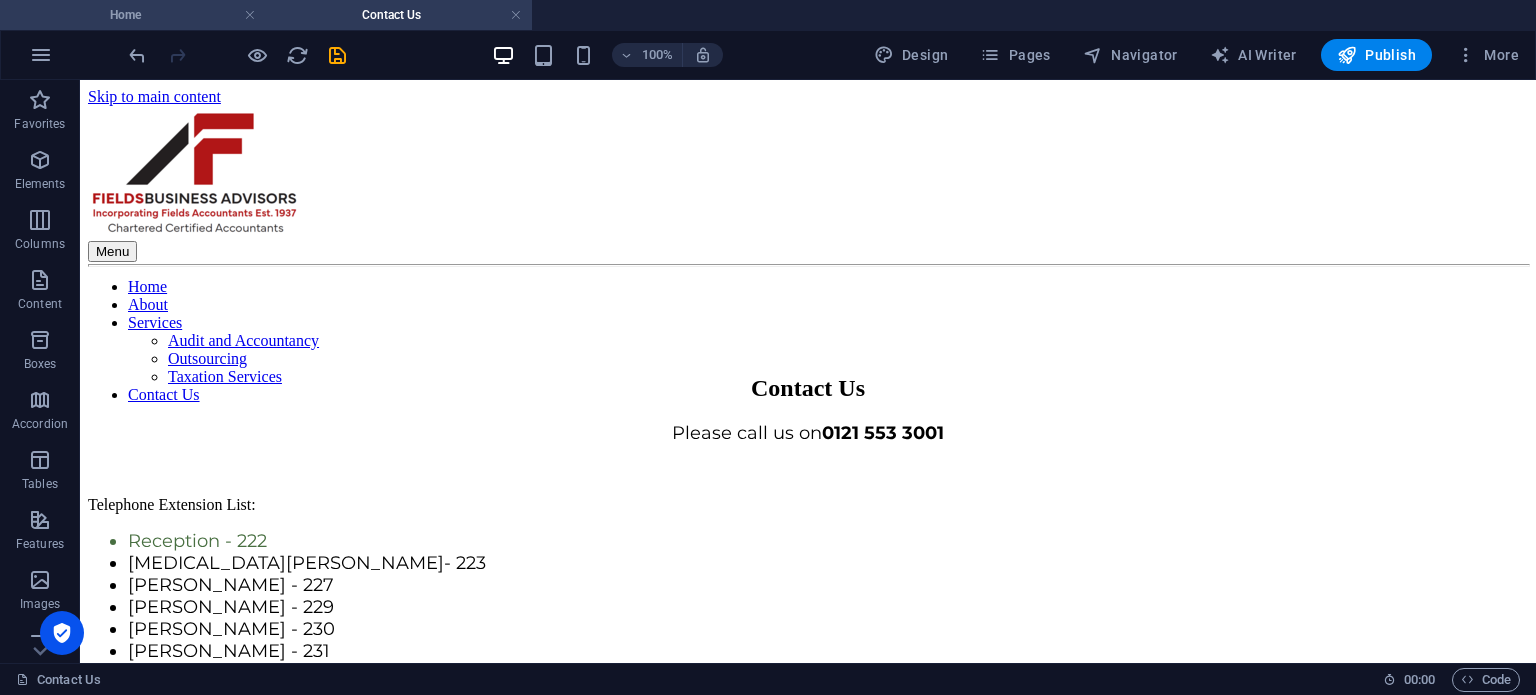 click on "Home" at bounding box center [133, 15] 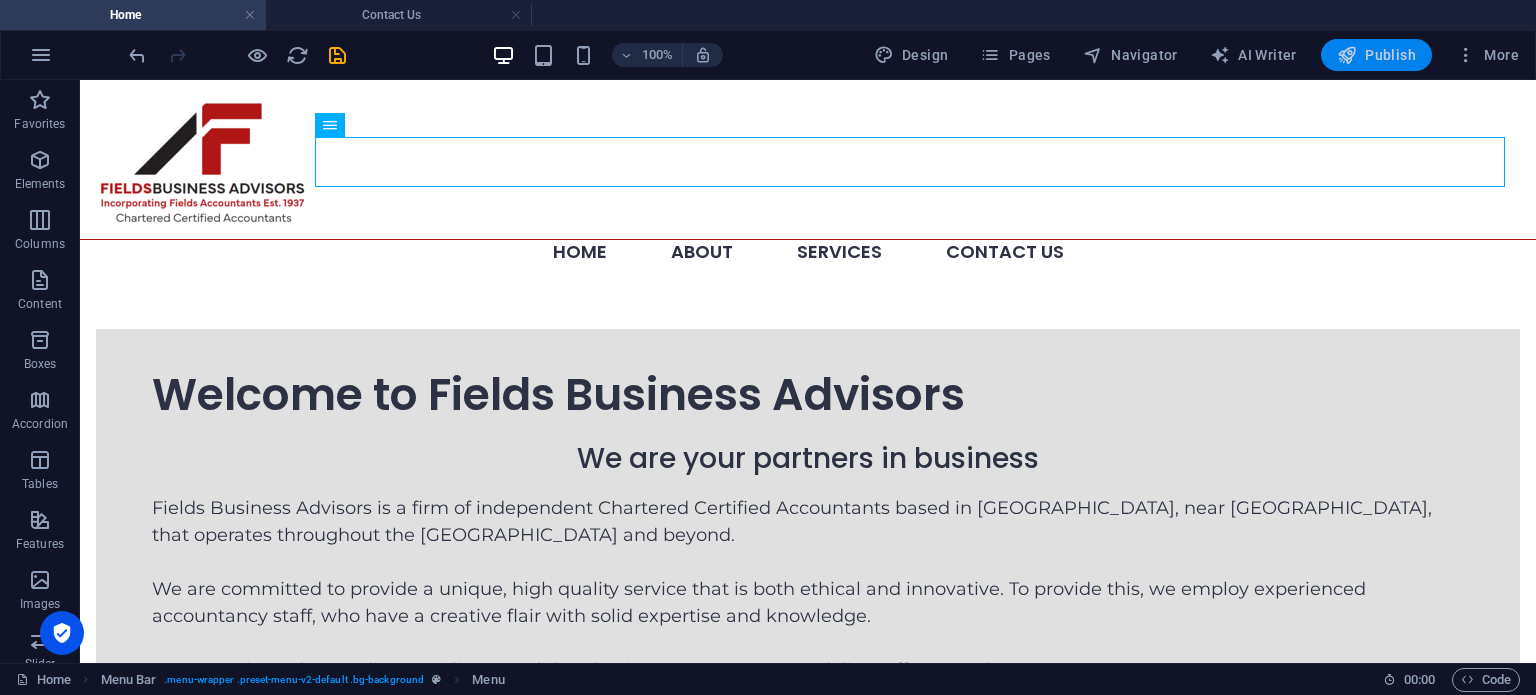 click on "Publish" at bounding box center (1376, 55) 